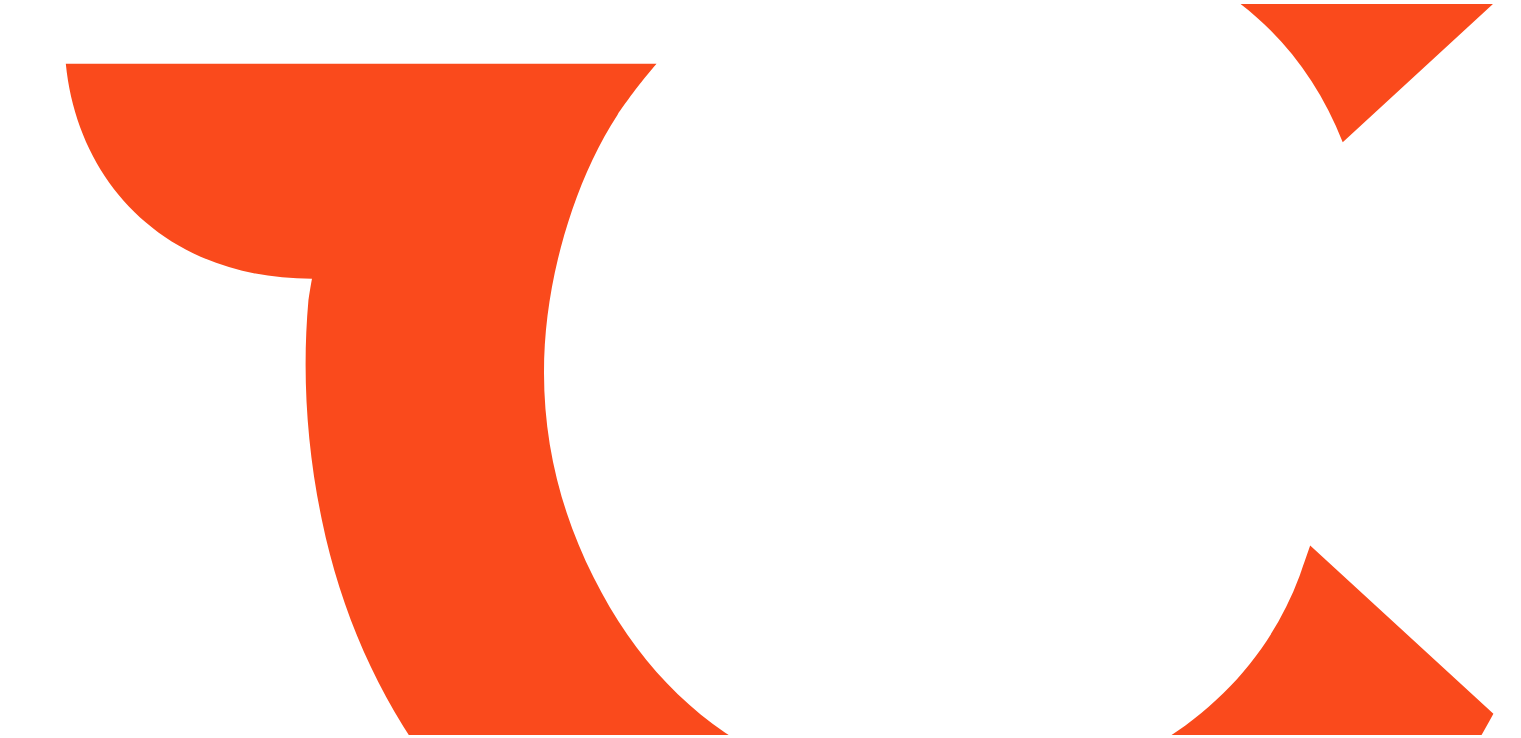 scroll, scrollTop: 0, scrollLeft: 0, axis: both 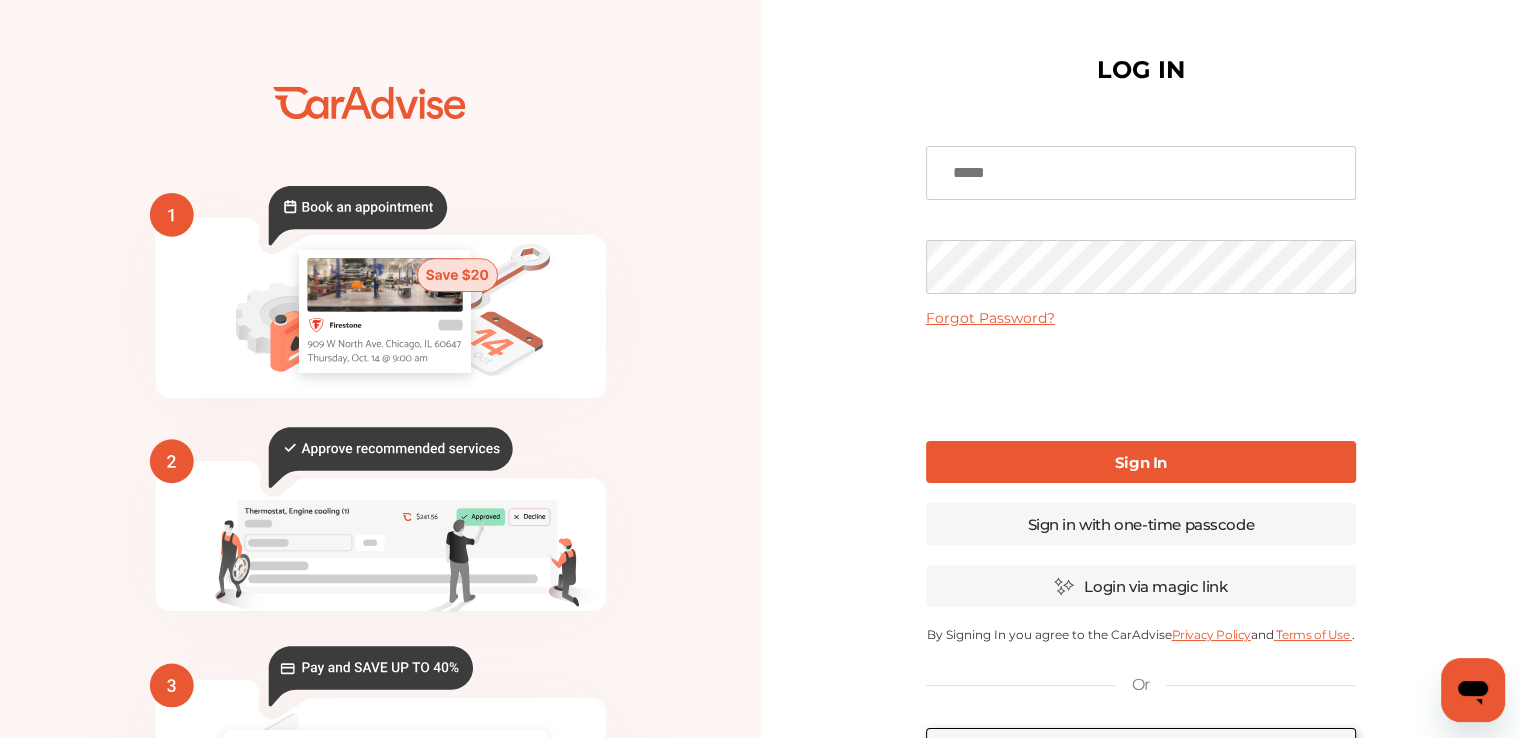 click at bounding box center (1141, 173) 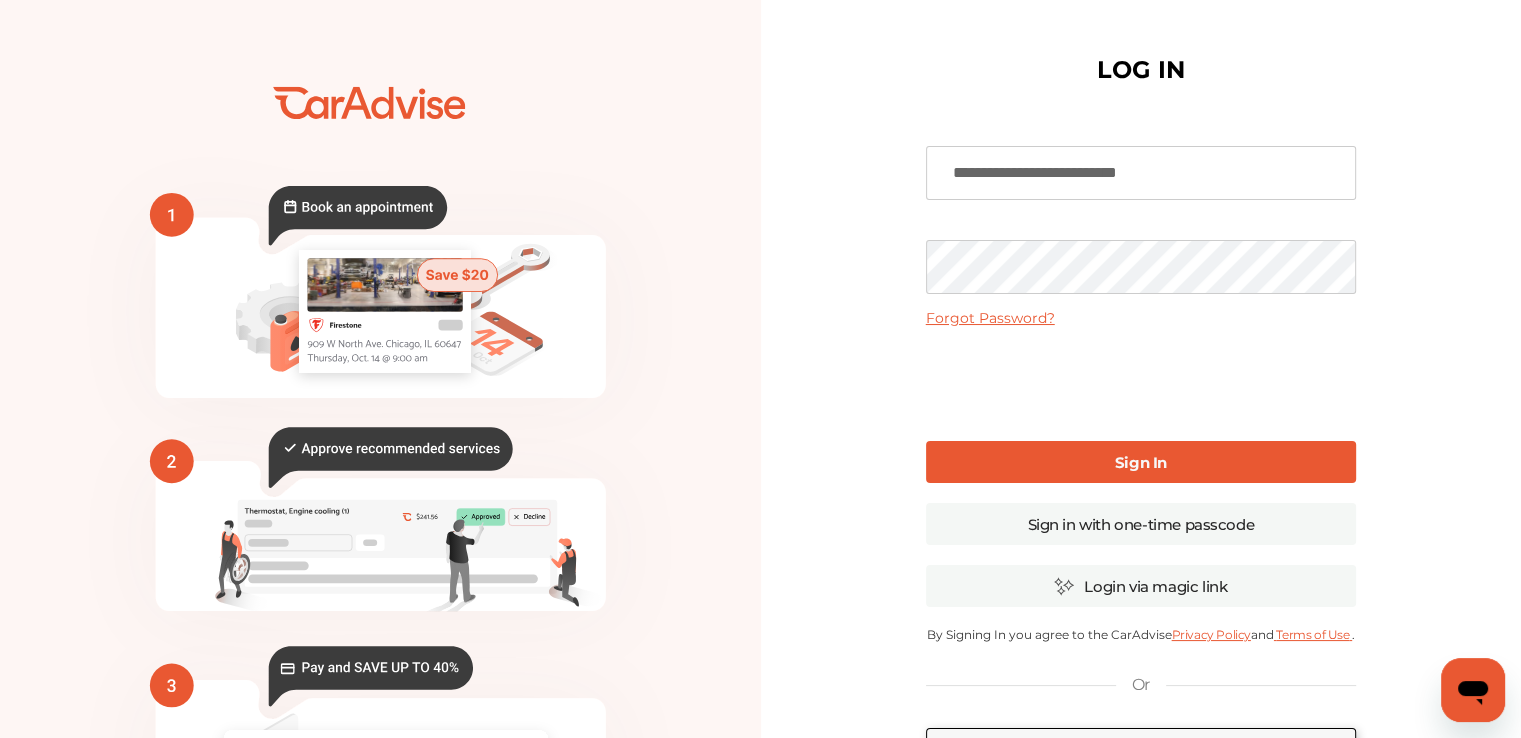 type on "**********" 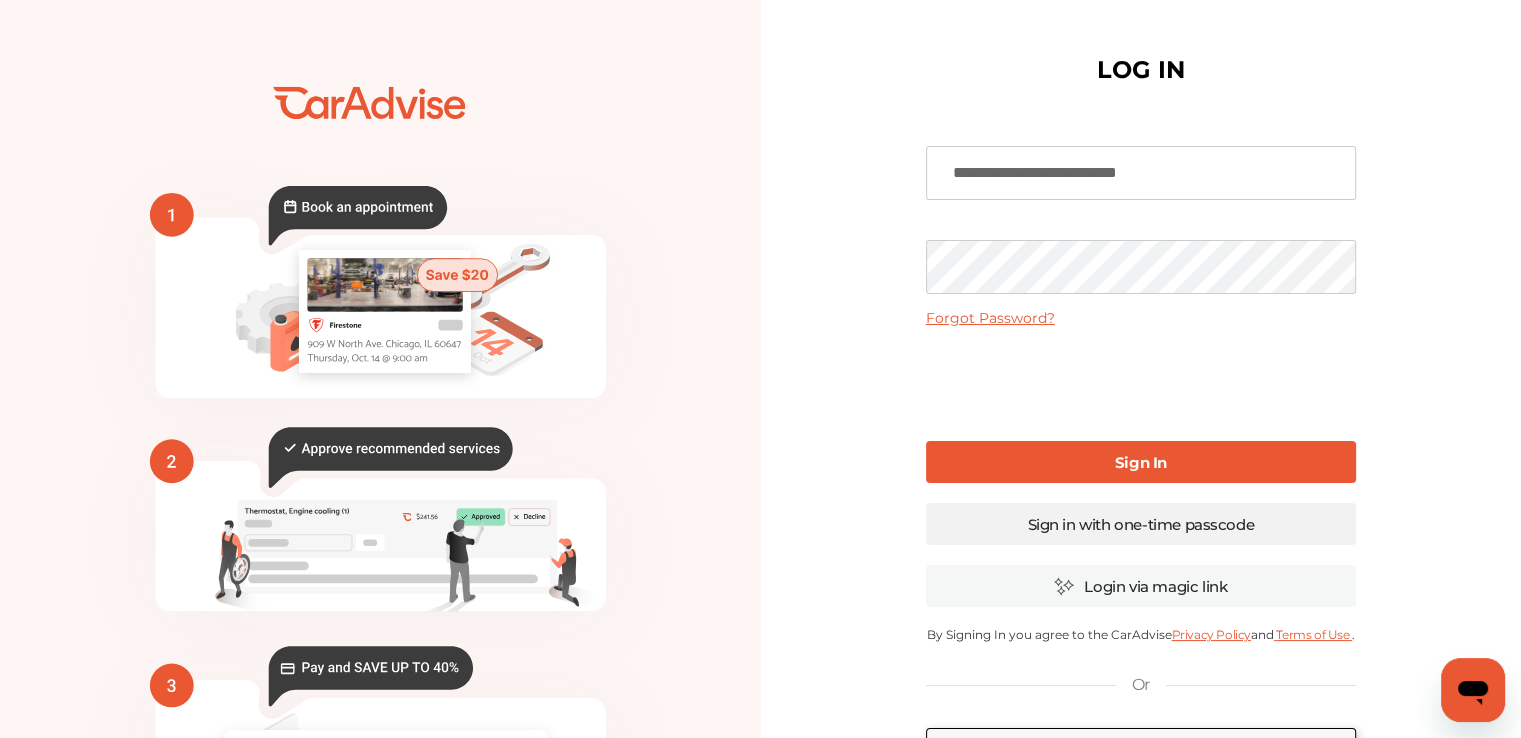 click on "Sign in with one-time passcode" at bounding box center [1141, 524] 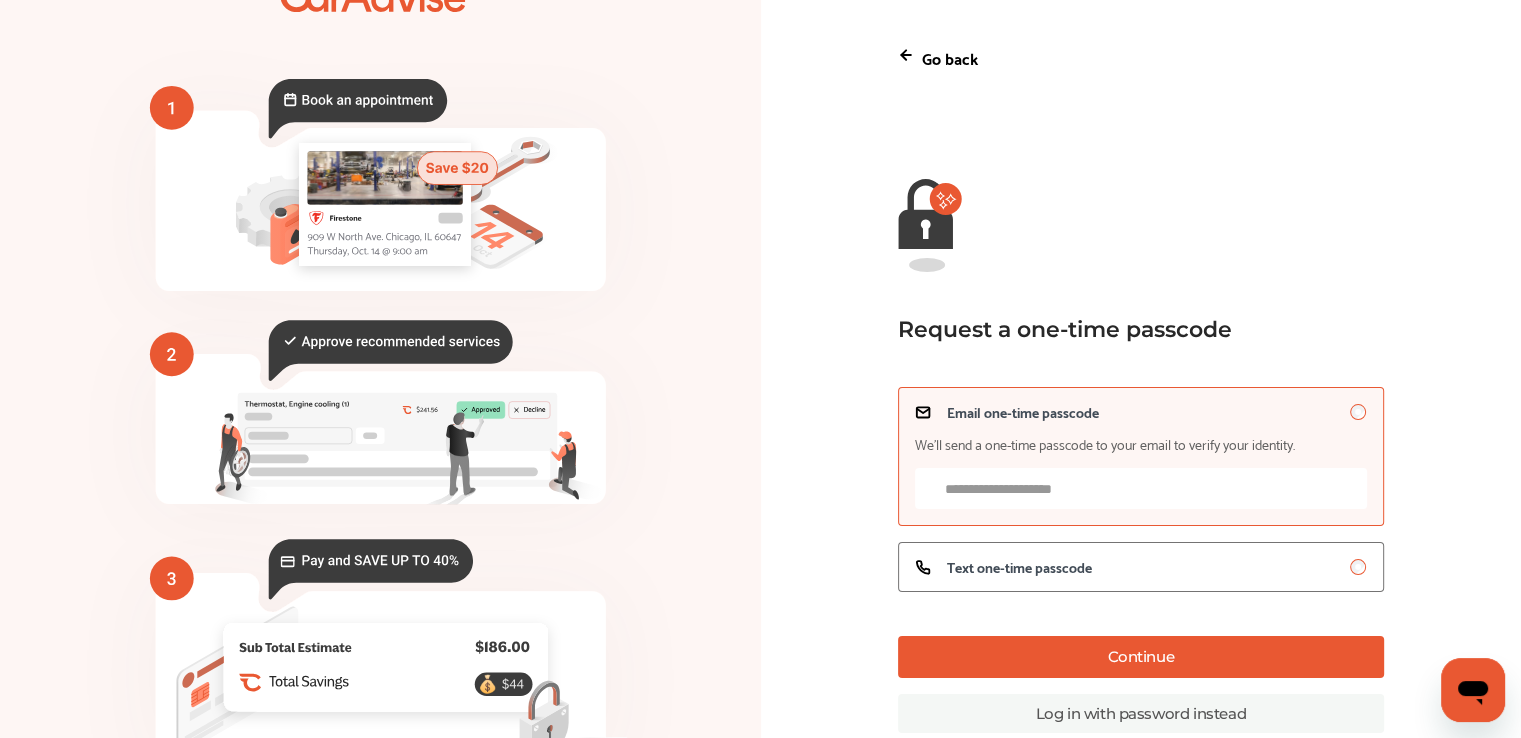 scroll, scrollTop: 166, scrollLeft: 0, axis: vertical 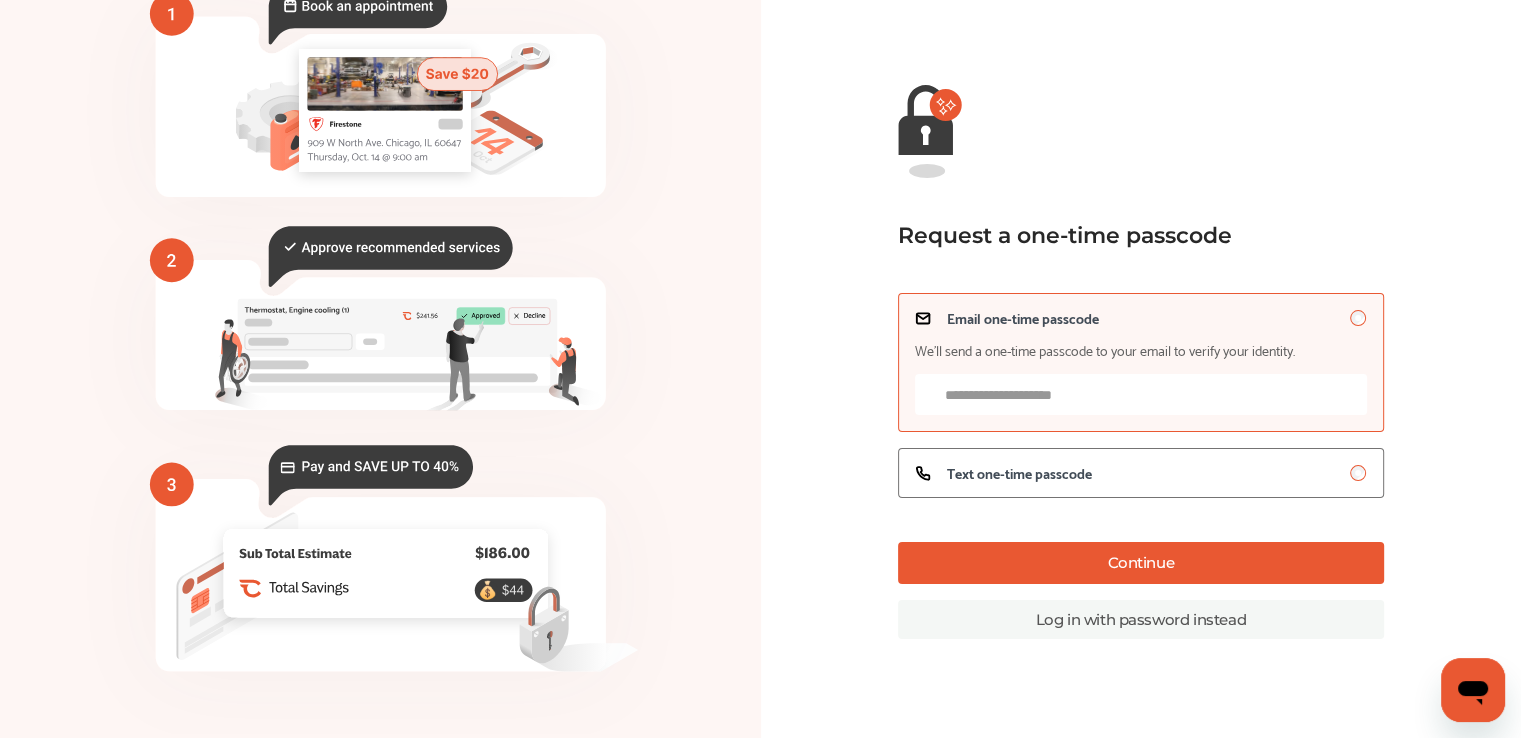 click on "Continue" at bounding box center [1141, 563] 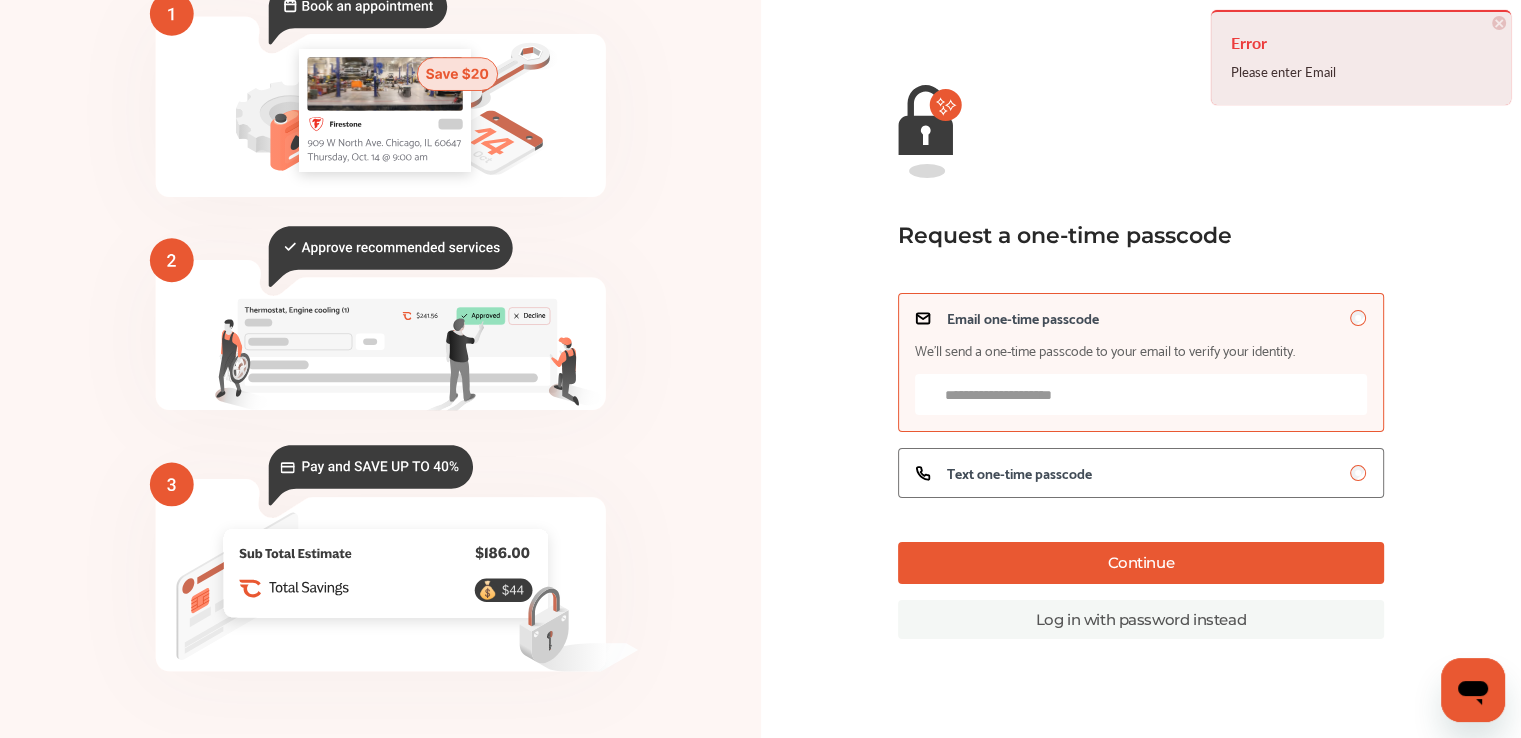 click on "Email one-time passcode We’ll send a one-time passcode to your email to verify your identity." at bounding box center (1141, 394) 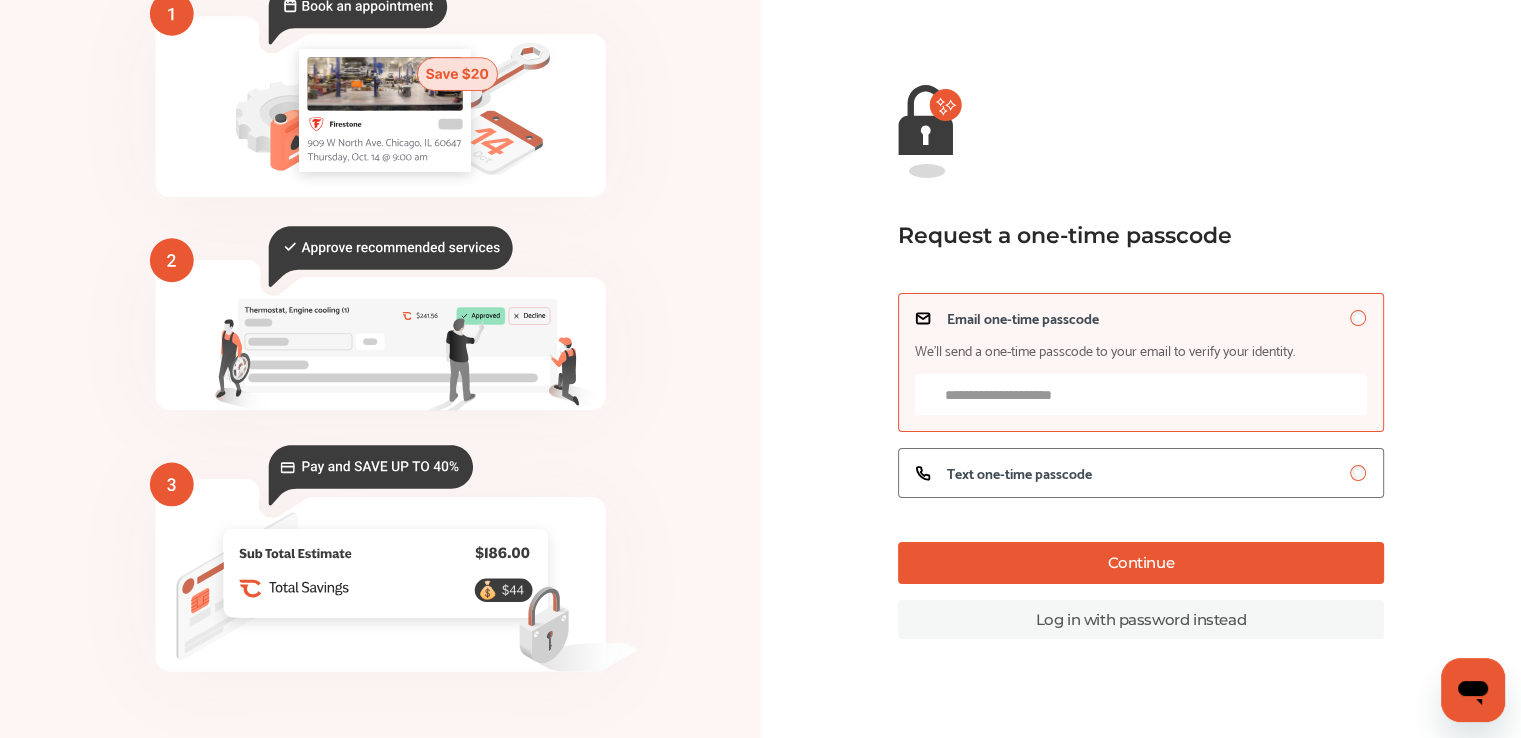 drag, startPoint x: 979, startPoint y: 397, endPoint x: 980, endPoint y: 409, distance: 12.0415945 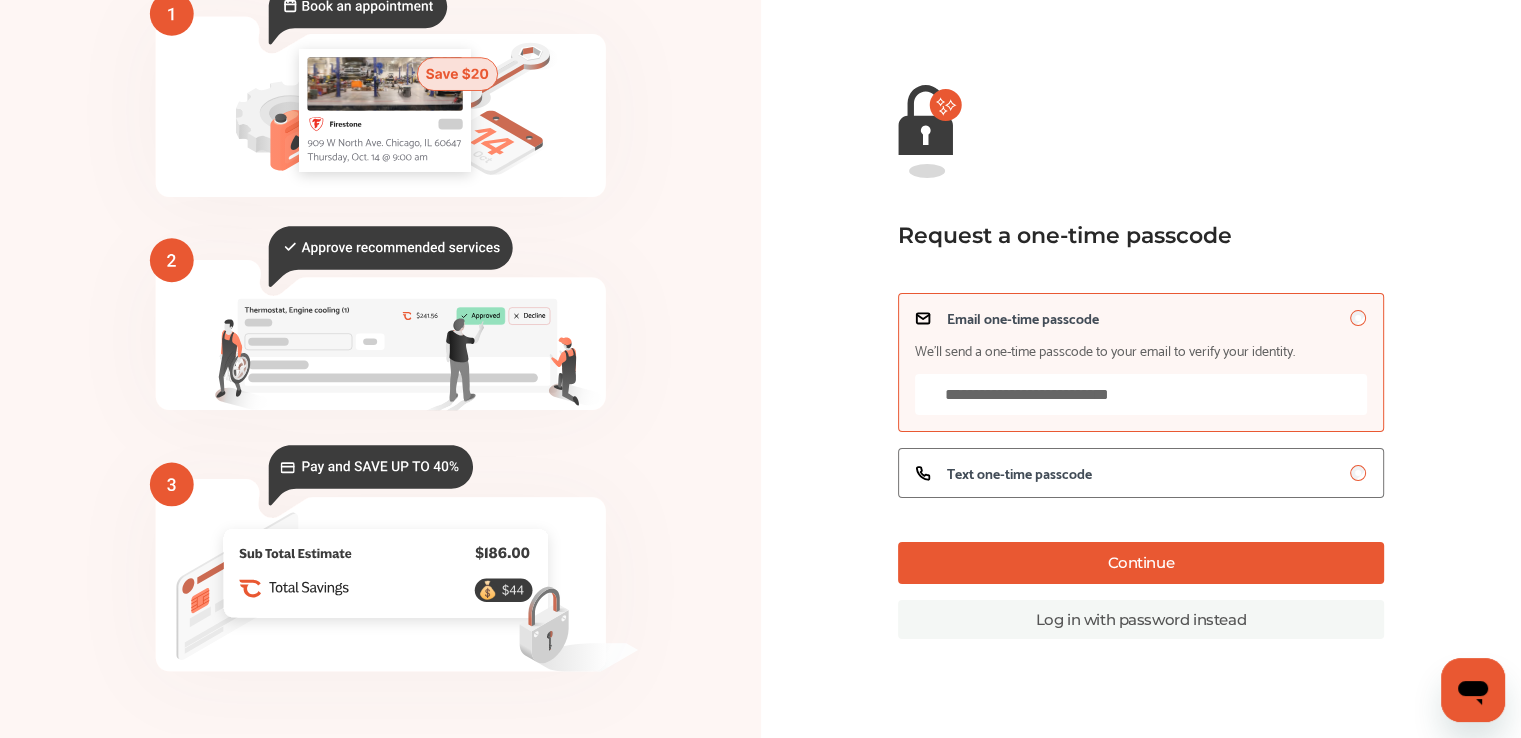 type on "**********" 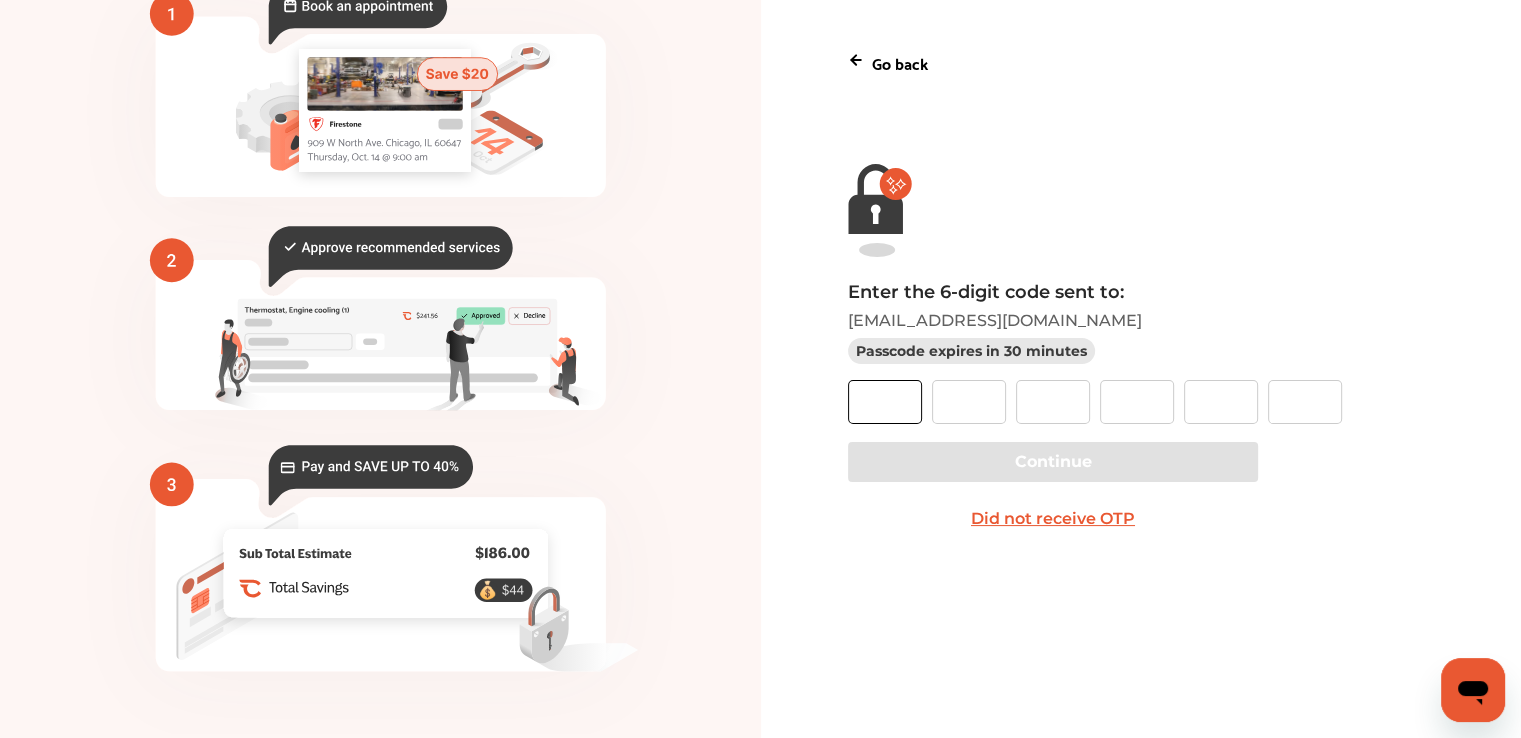 click at bounding box center (885, 402) 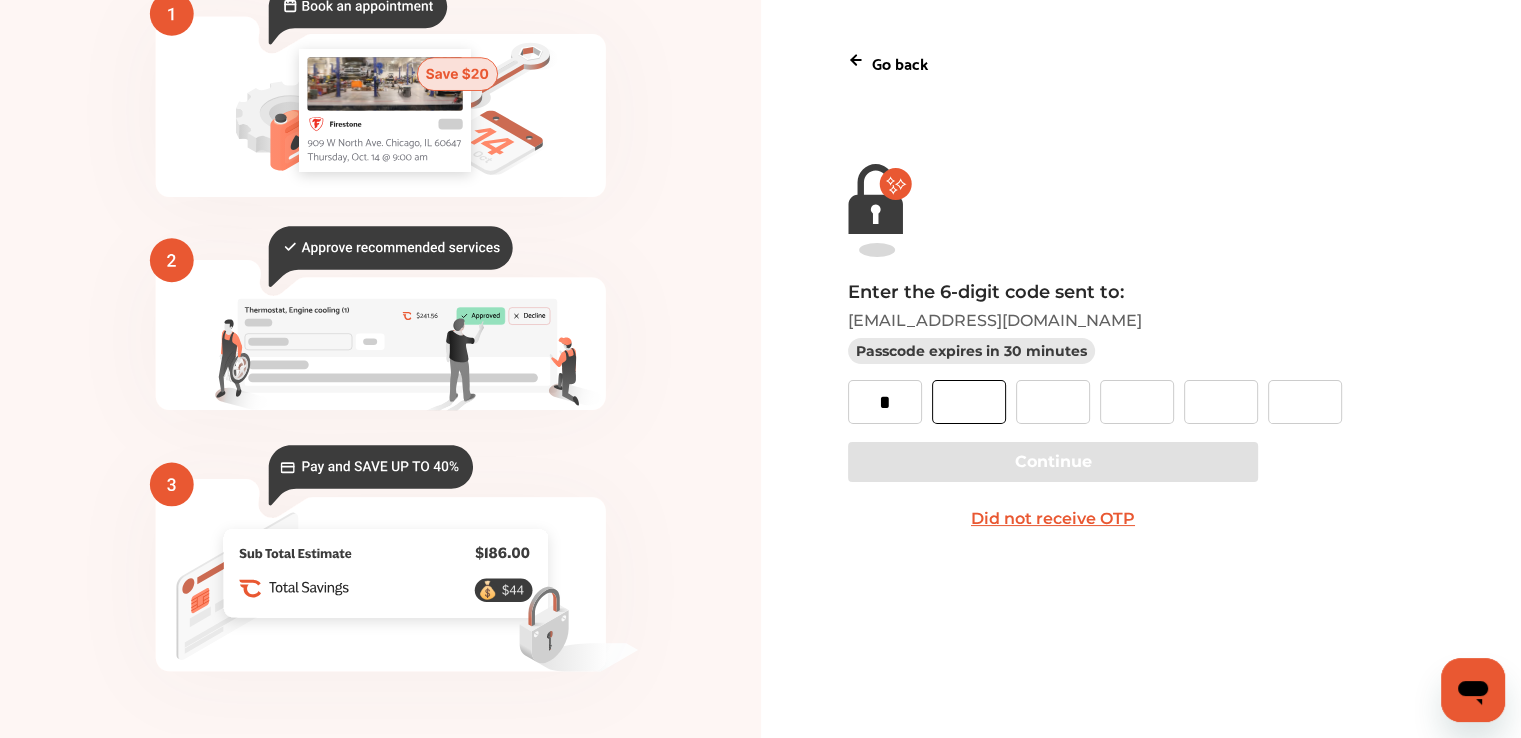 type on "*" 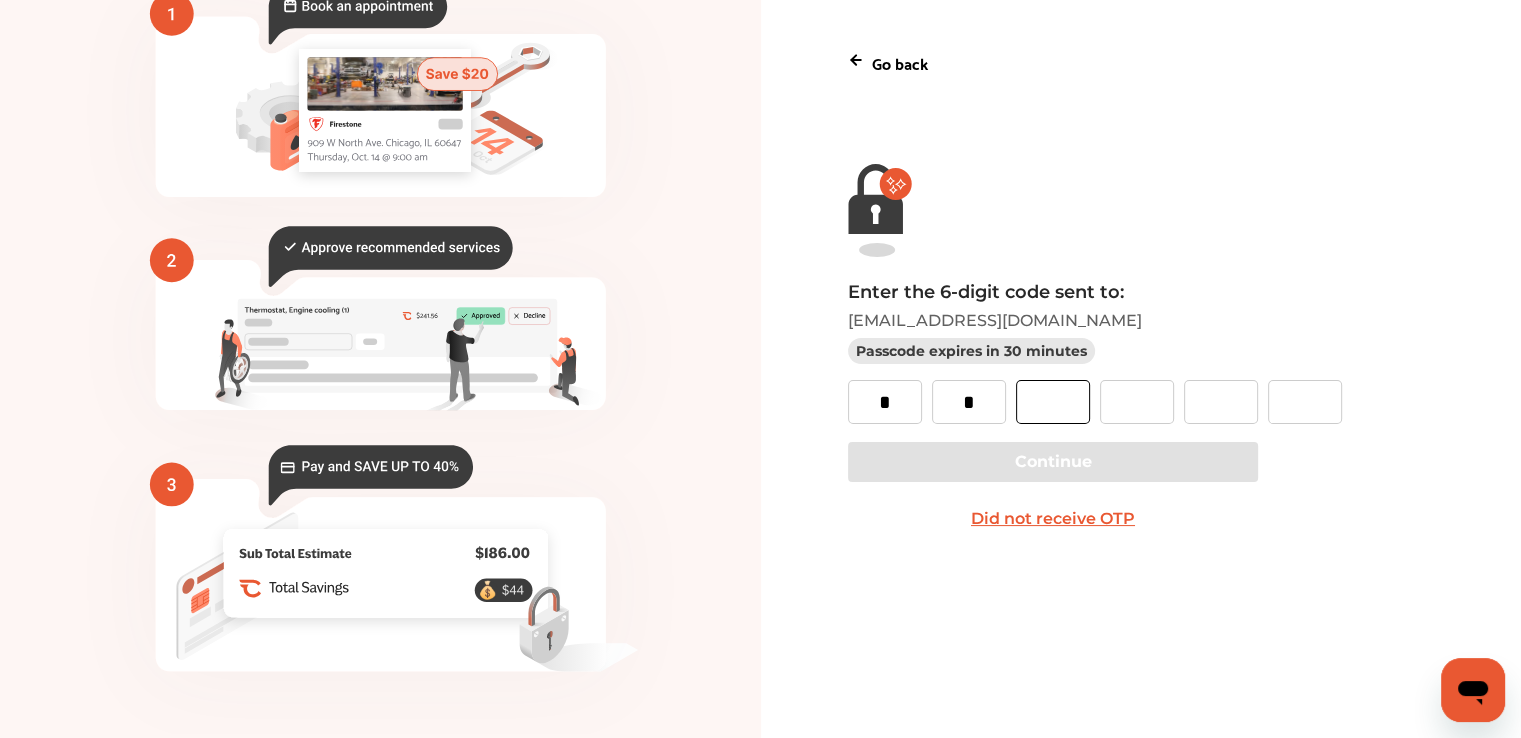 type on "*" 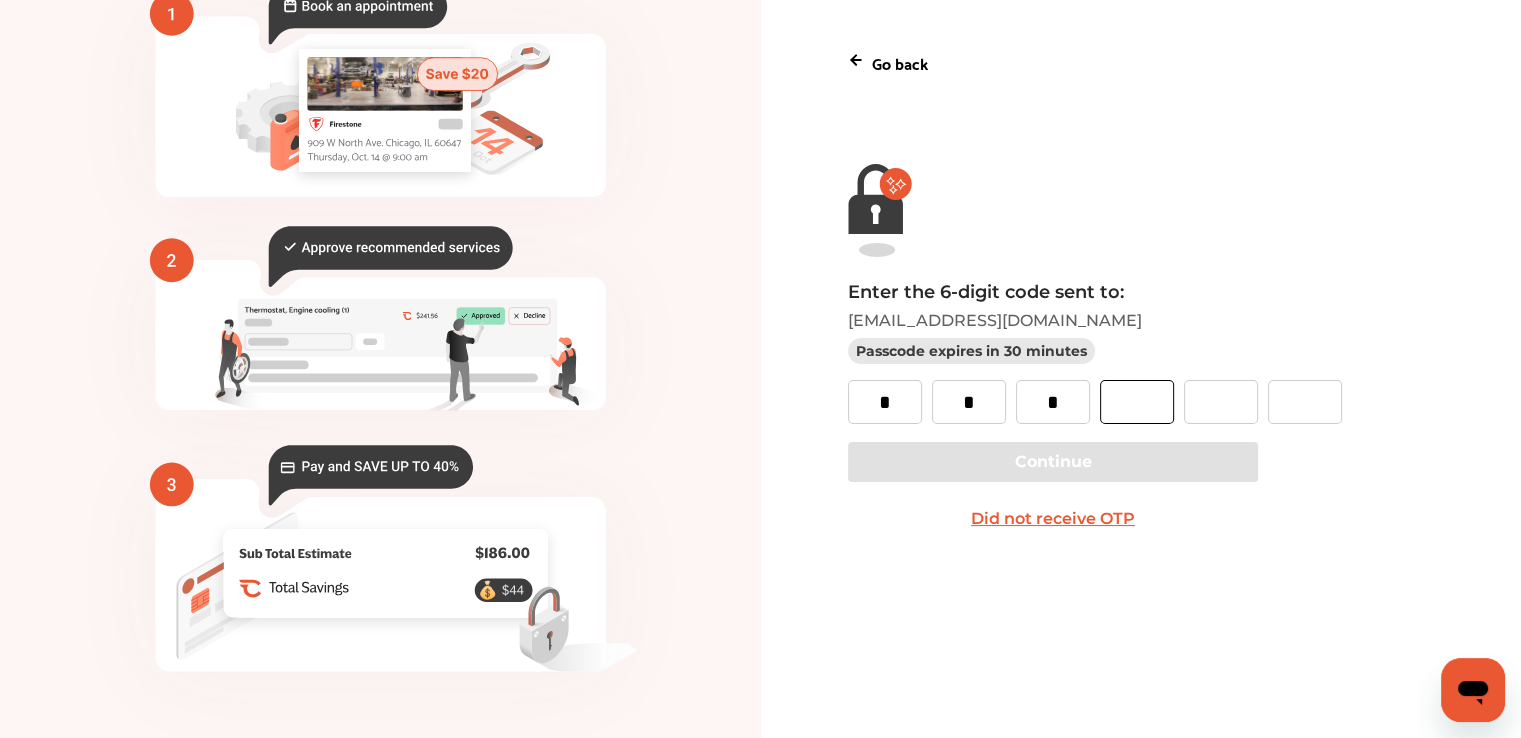type on "*" 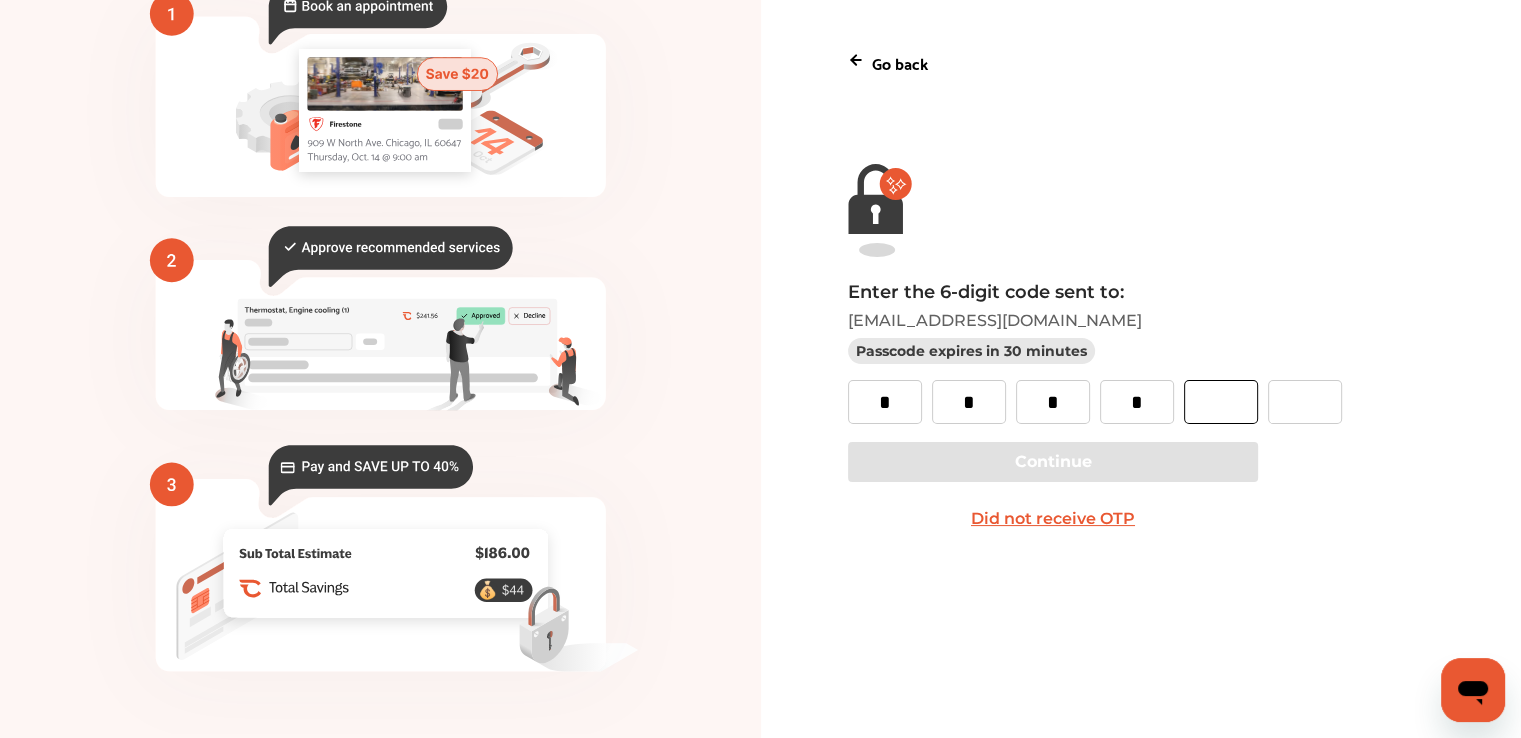 type on "*" 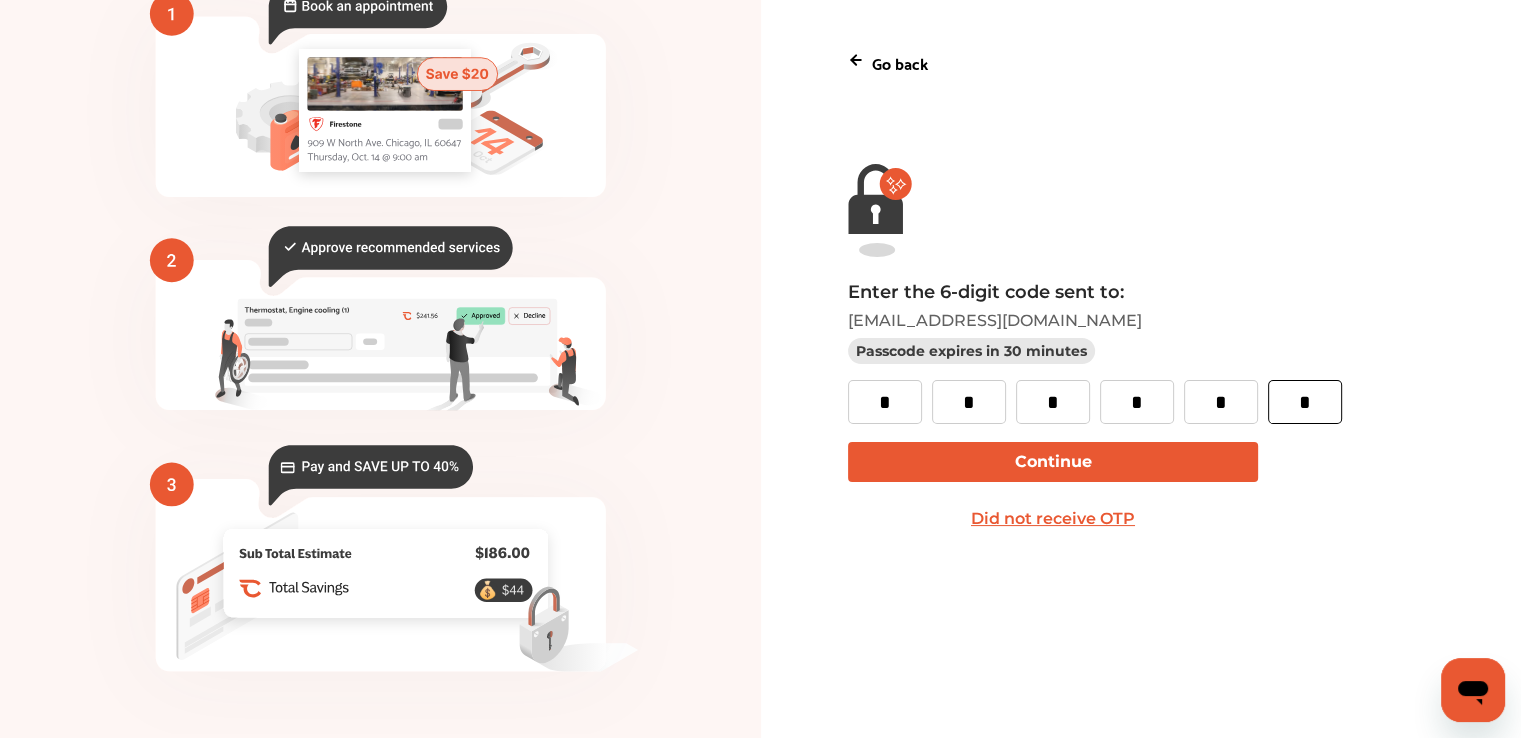 type on "*" 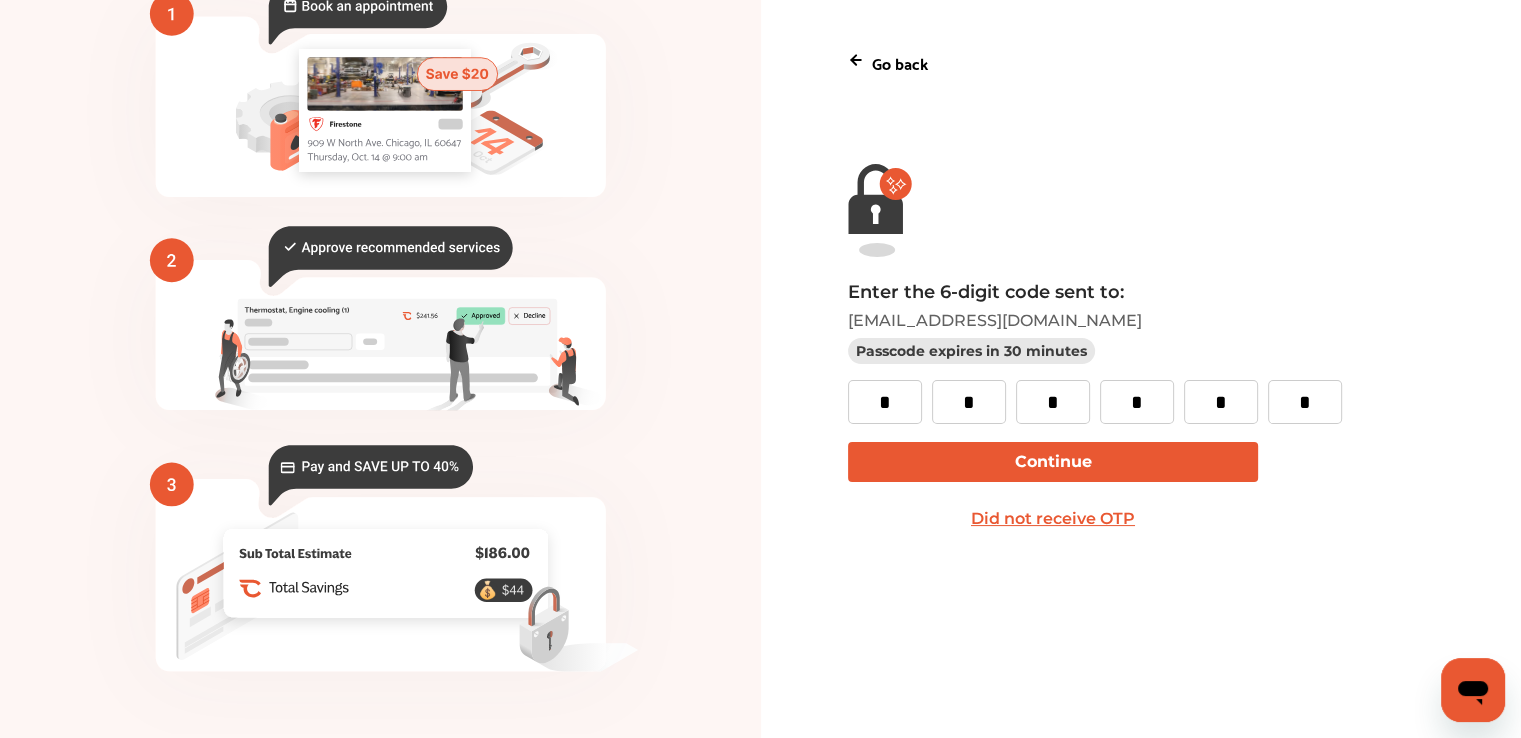 click on "Continue" at bounding box center (1053, 462) 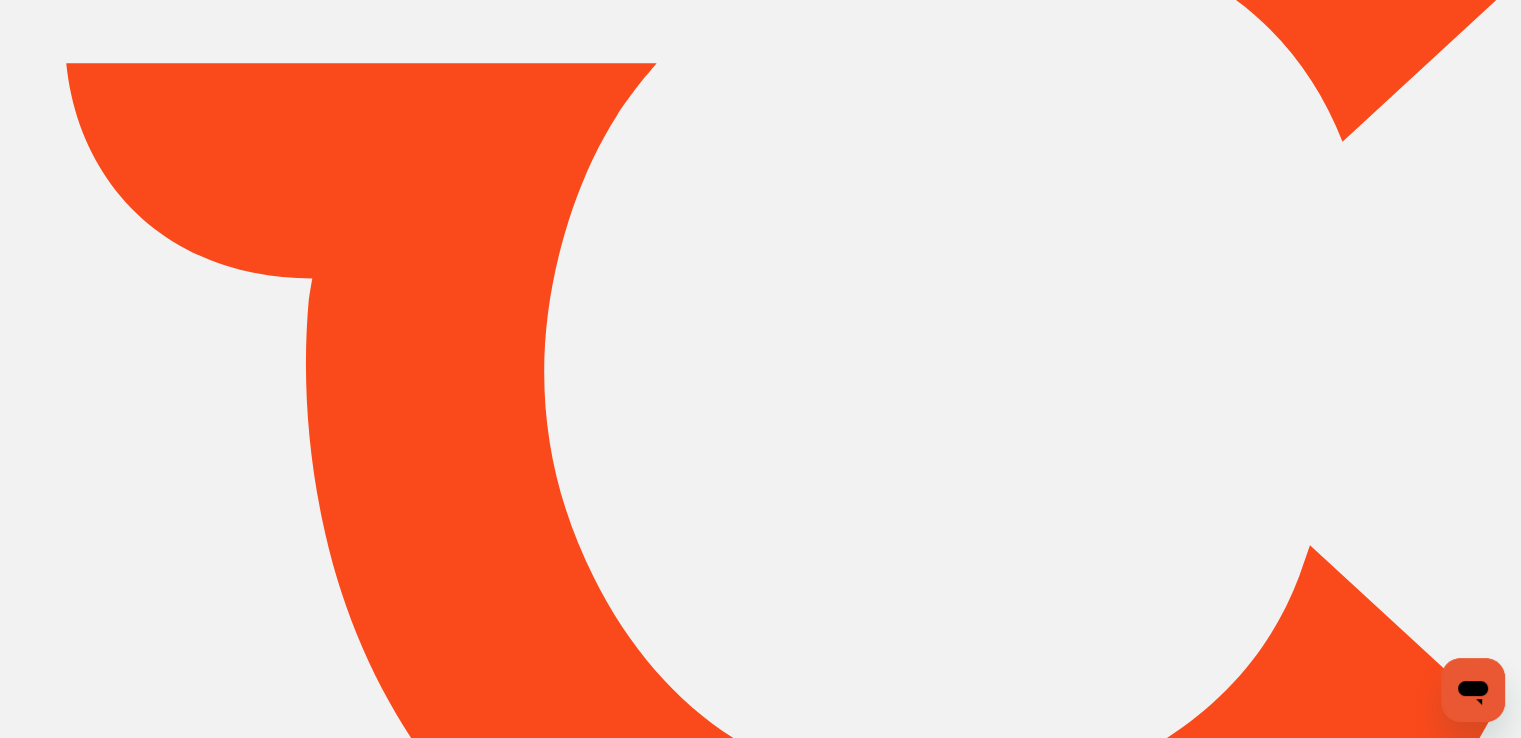 scroll, scrollTop: 0, scrollLeft: 0, axis: both 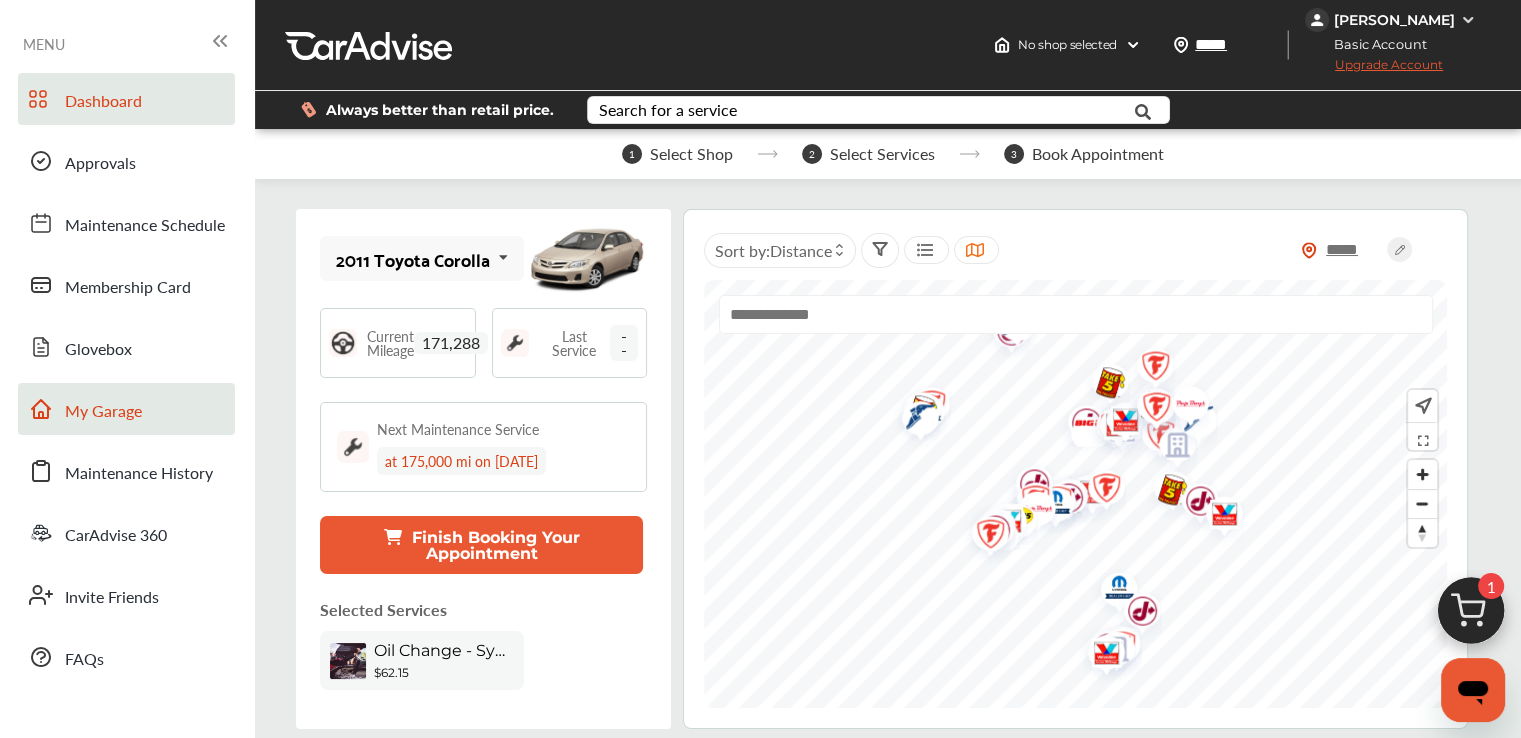 click on "My Garage" at bounding box center [103, 412] 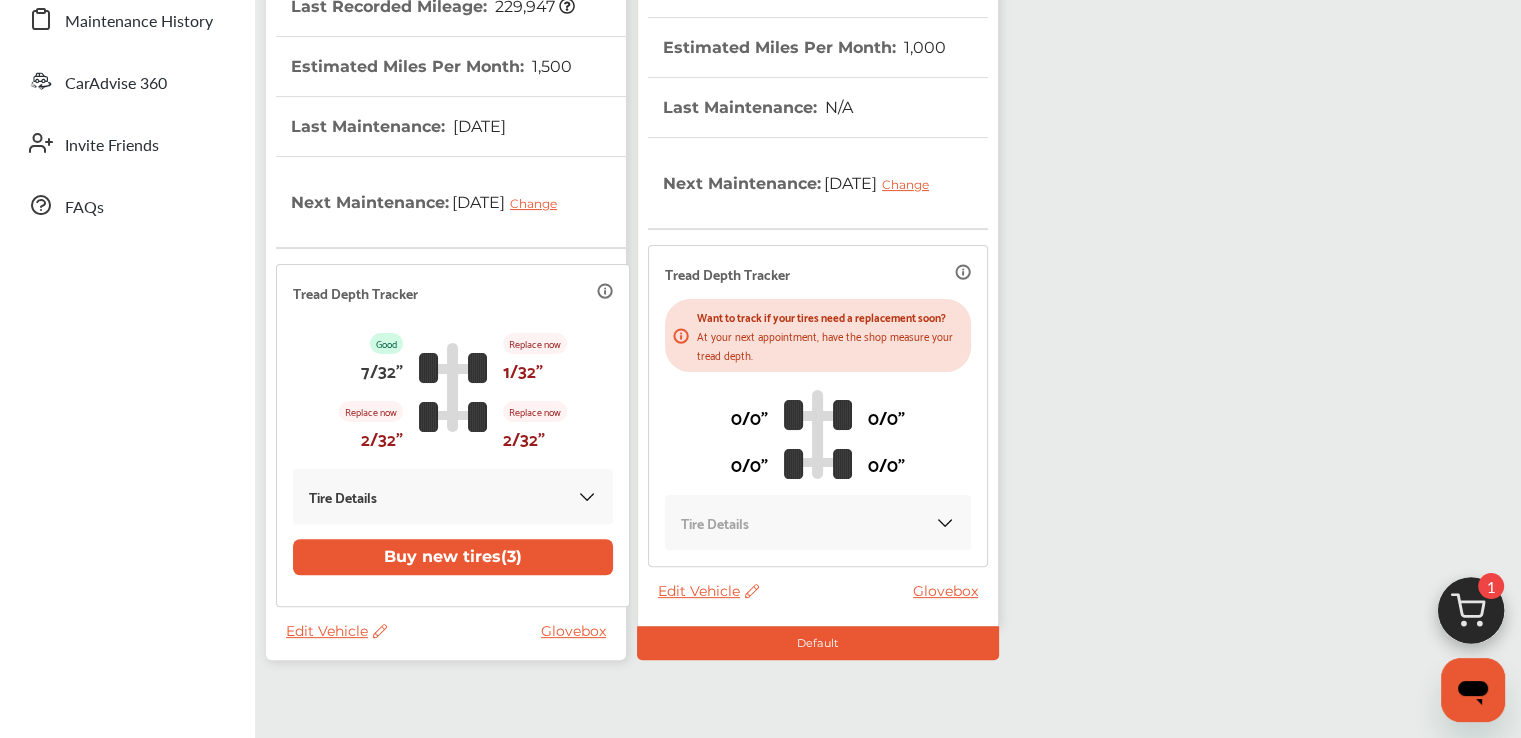 scroll, scrollTop: 546, scrollLeft: 0, axis: vertical 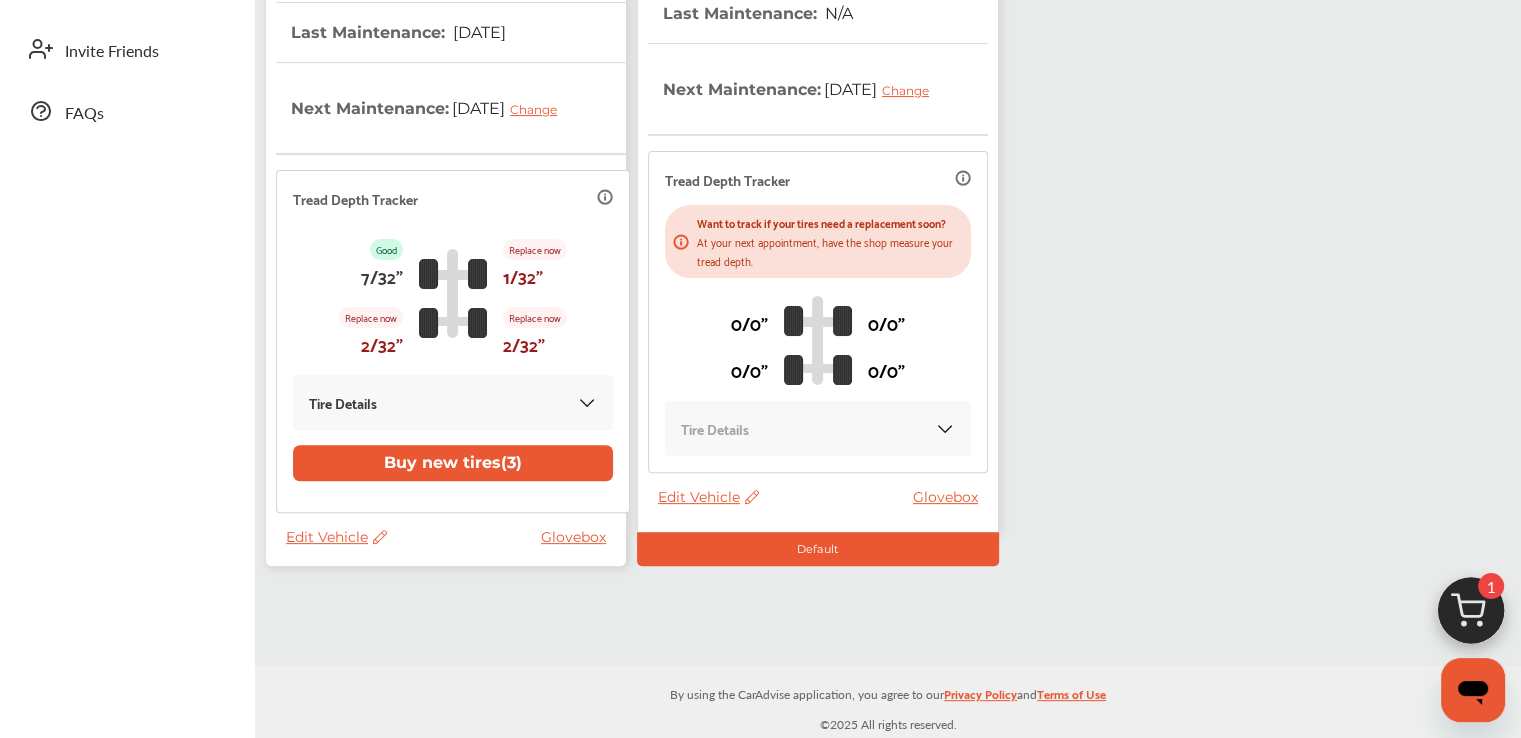 click on "Edit Vehicle" at bounding box center [708, 497] 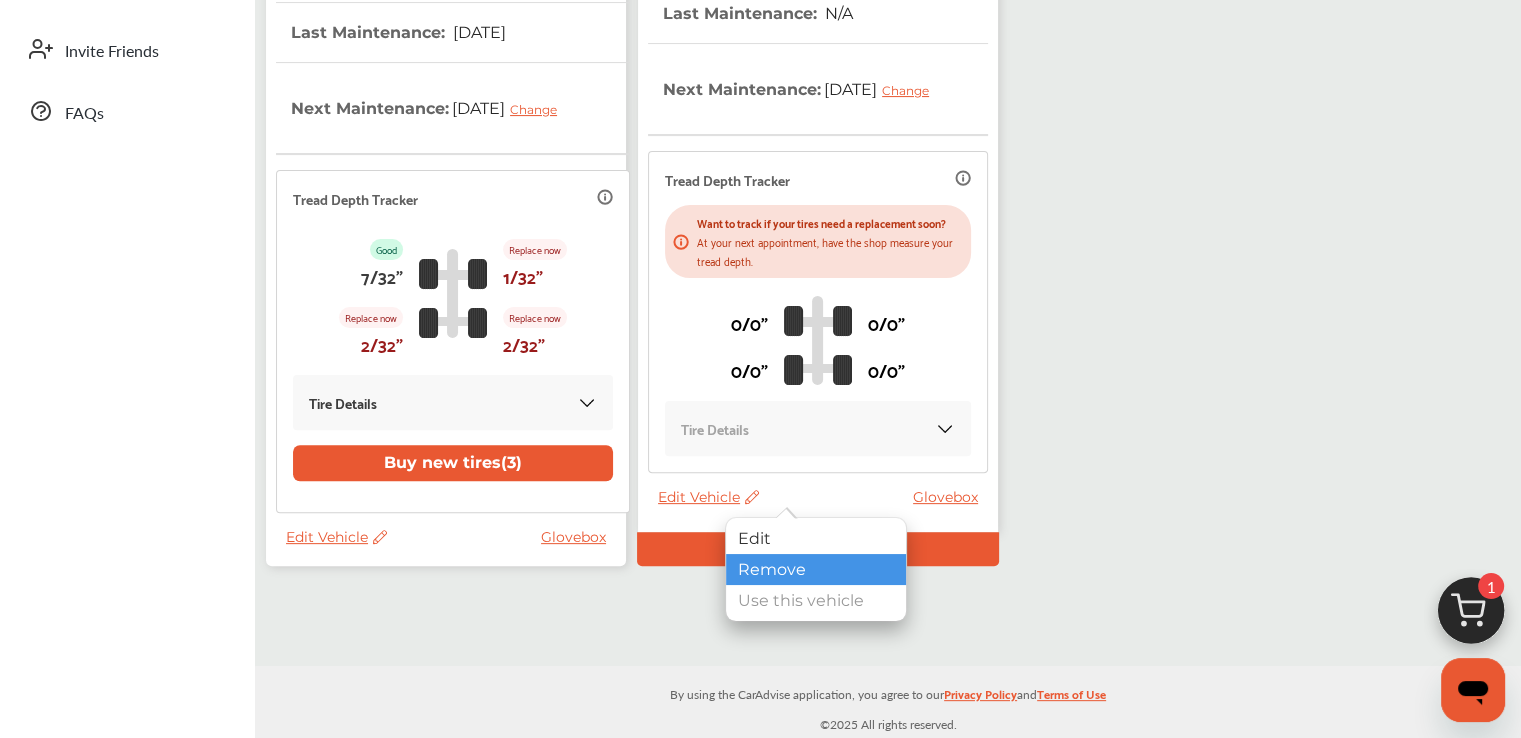 click on "Remove" at bounding box center (816, 569) 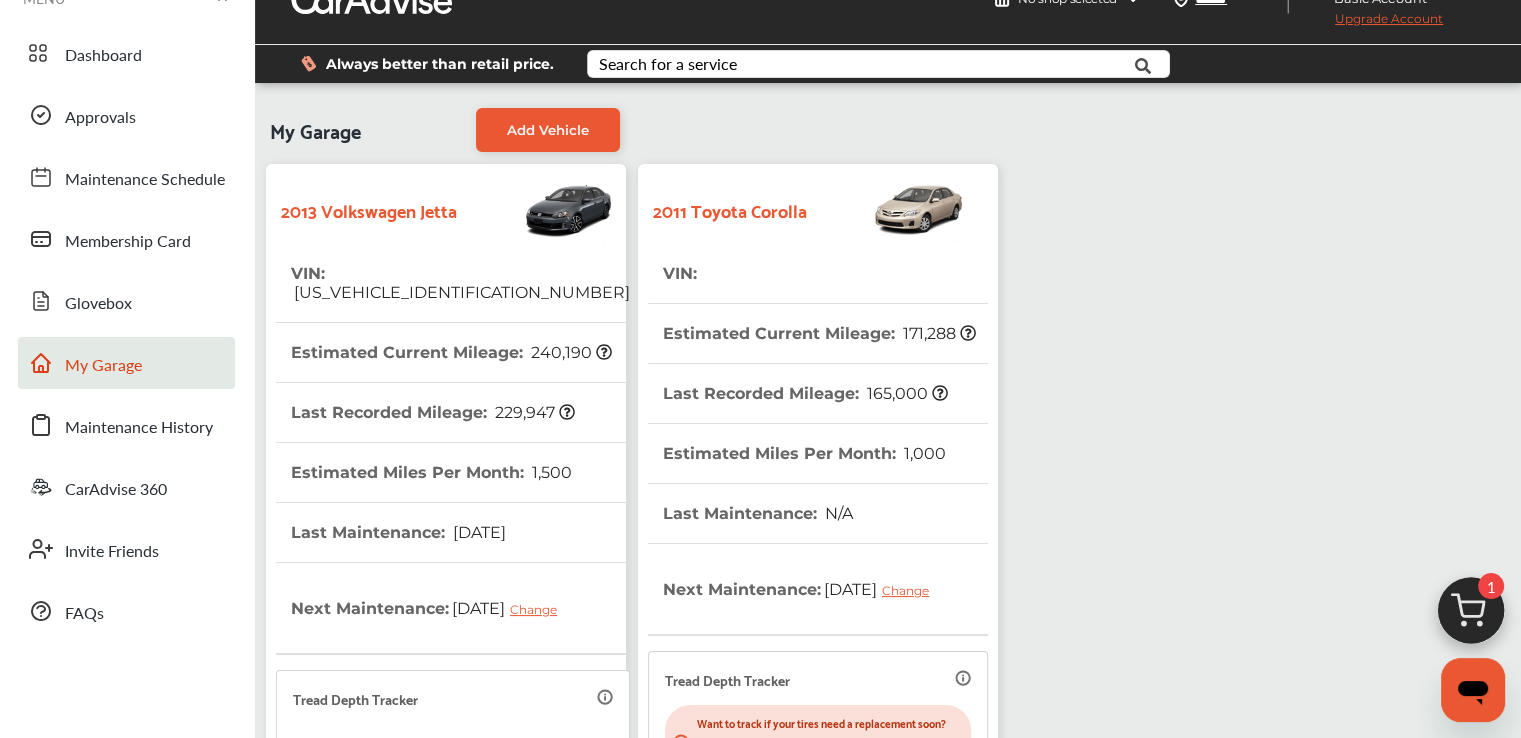scroll, scrollTop: 546, scrollLeft: 0, axis: vertical 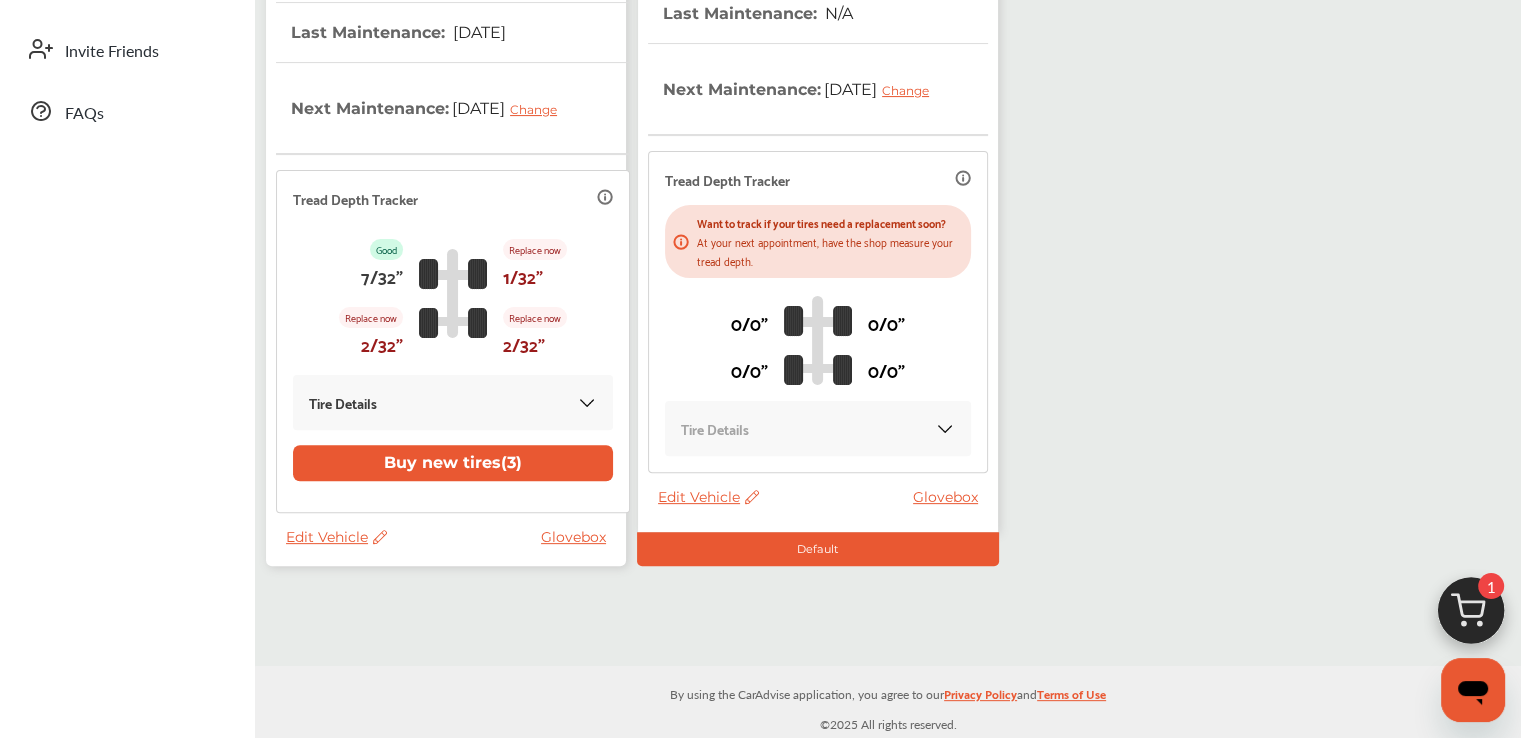 click on "Edit Vehicle" at bounding box center [336, 537] 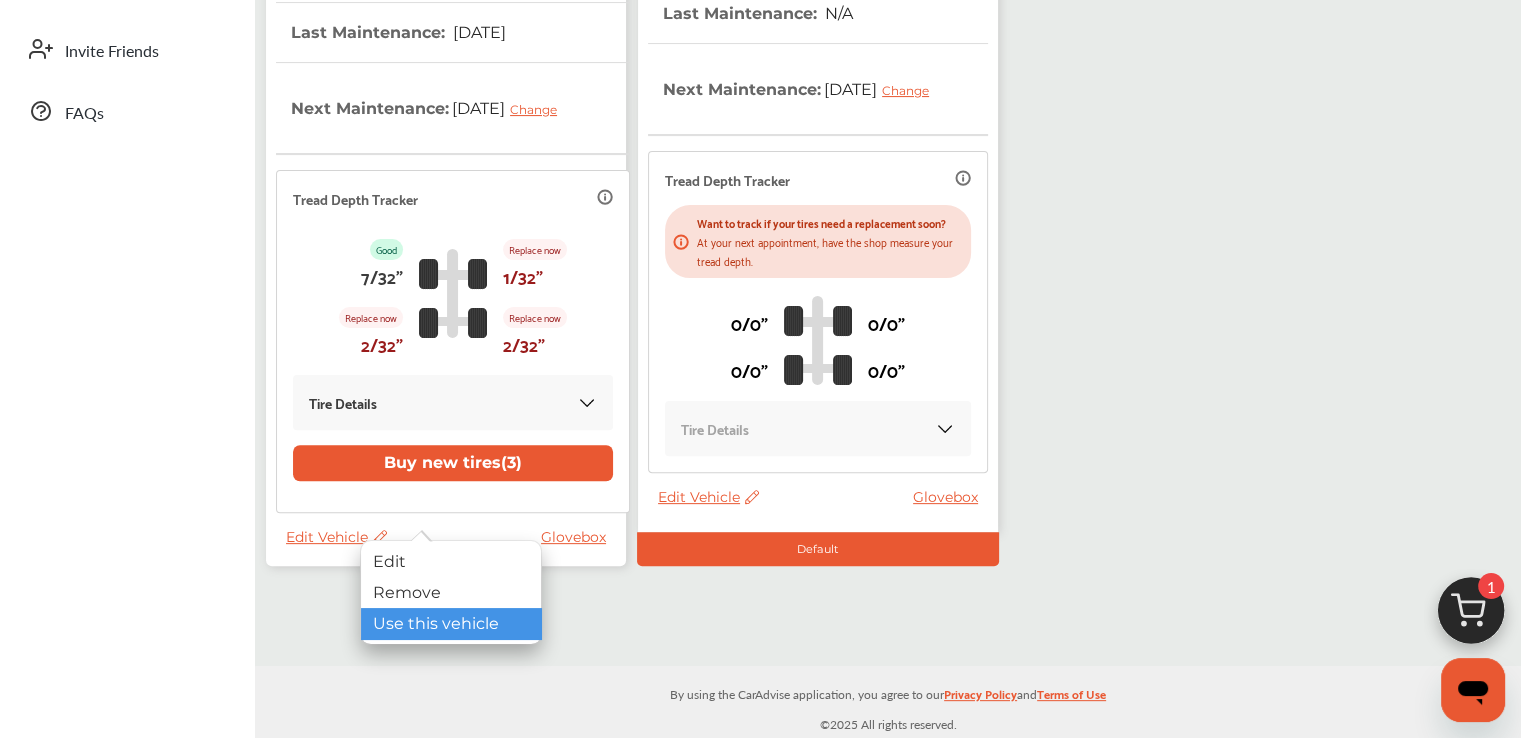 click on "Use this vehicle" at bounding box center [451, 623] 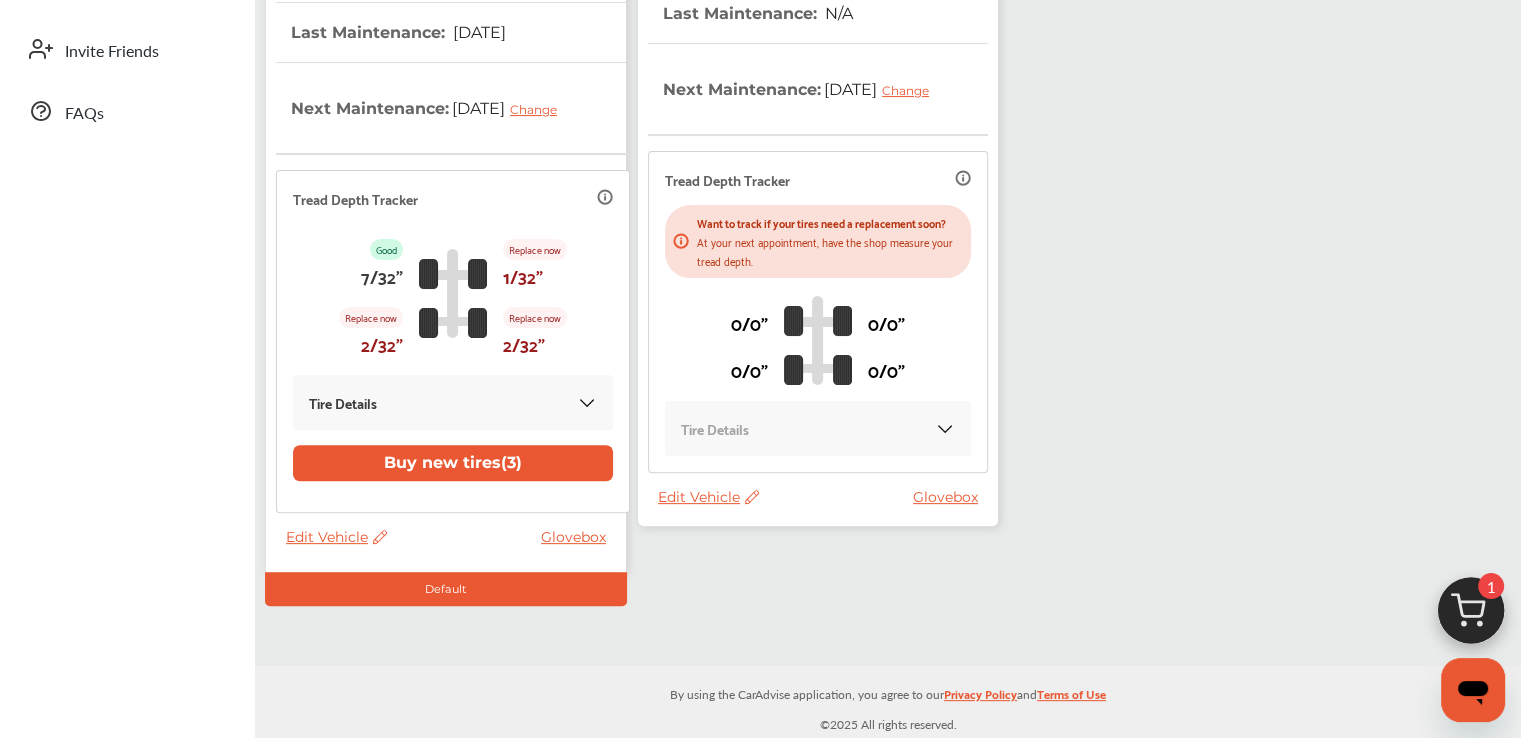click on "Edit Vehicle" at bounding box center [708, 497] 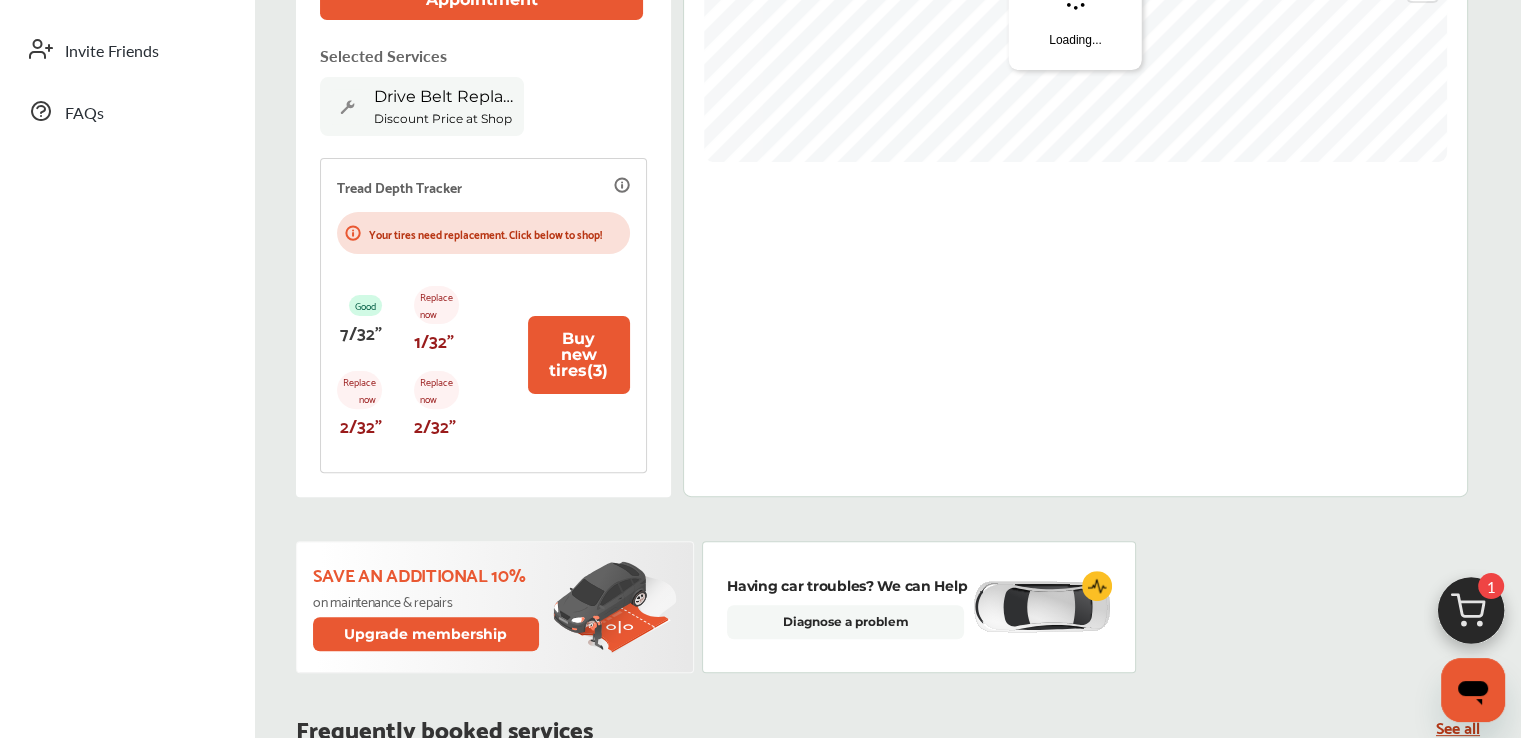 scroll, scrollTop: 0, scrollLeft: 0, axis: both 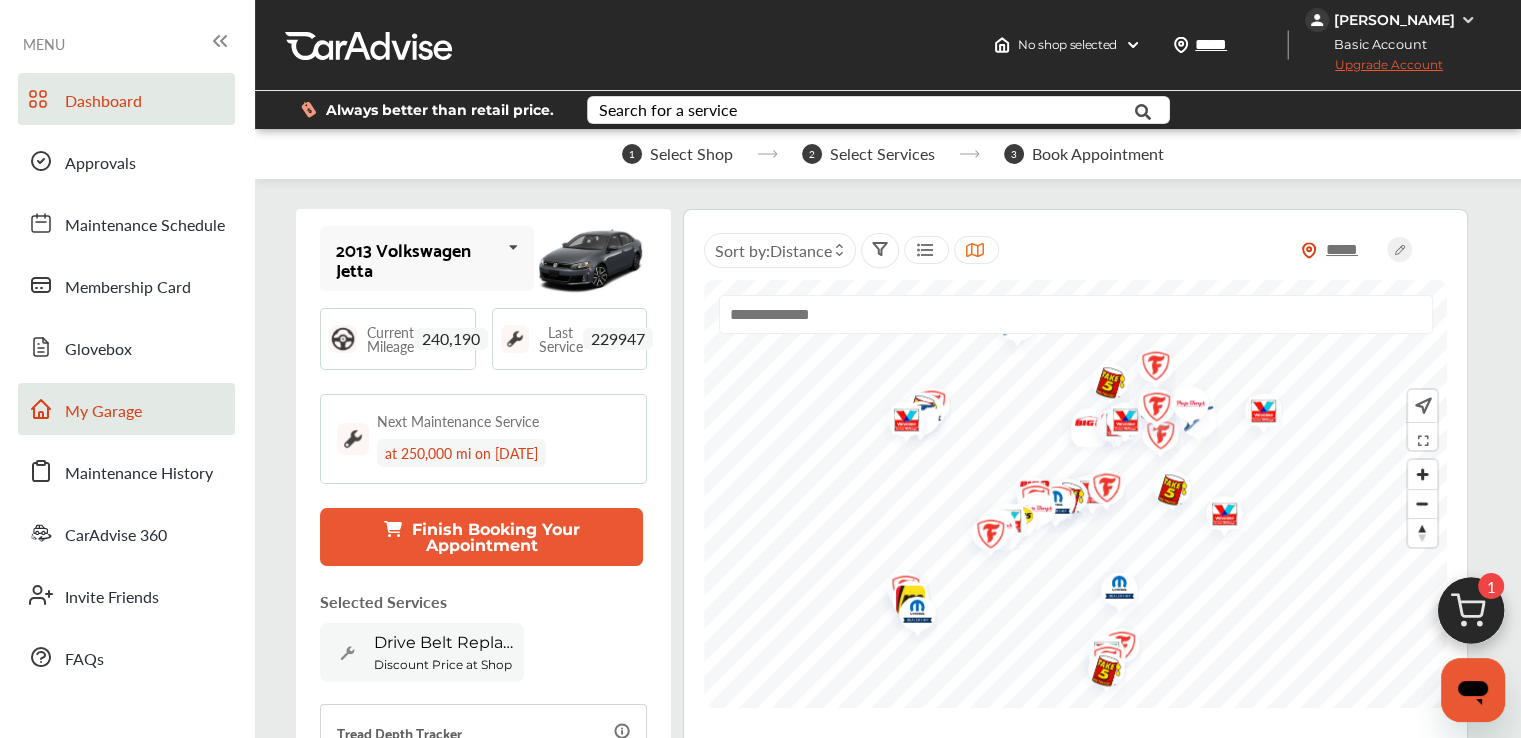 click on "My Garage" at bounding box center [103, 412] 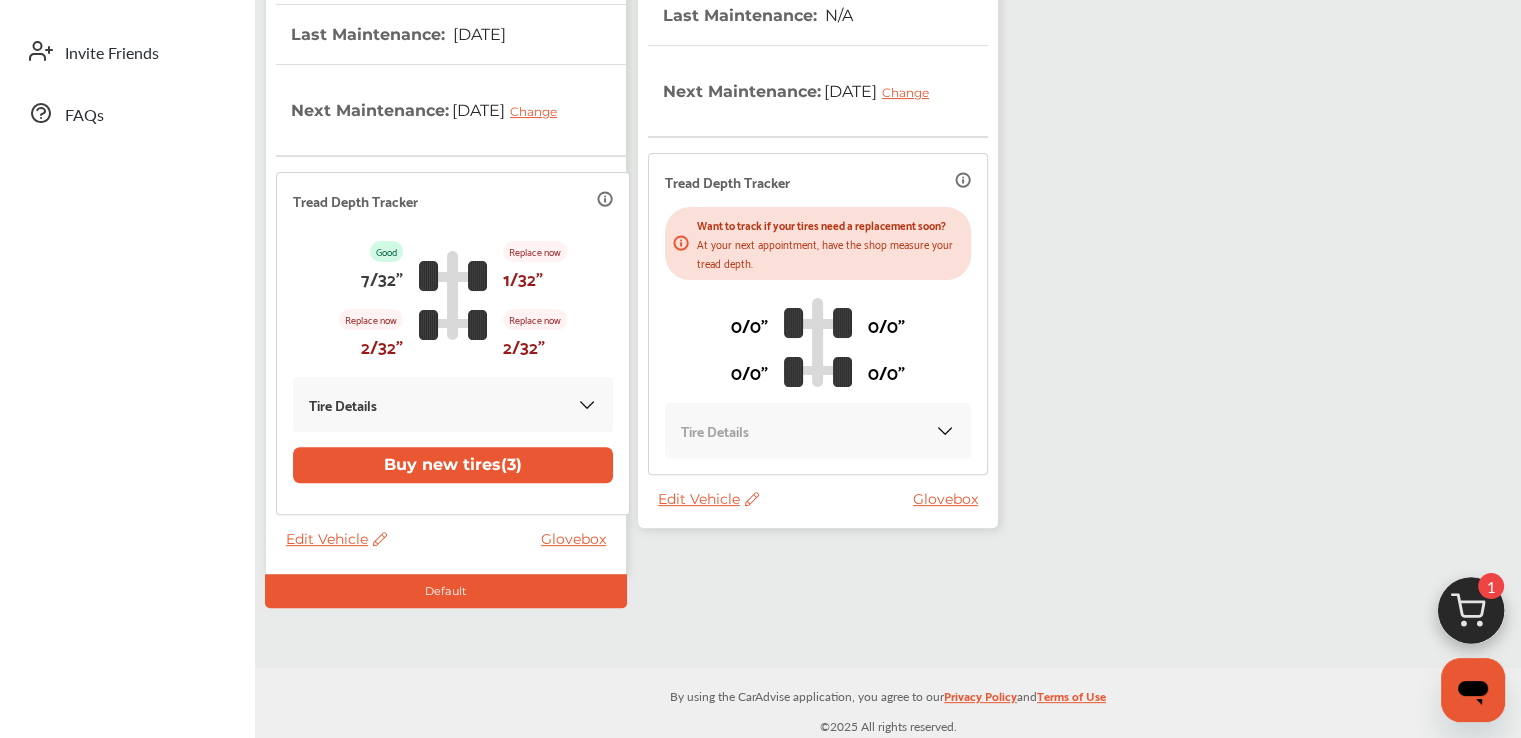 scroll, scrollTop: 546, scrollLeft: 0, axis: vertical 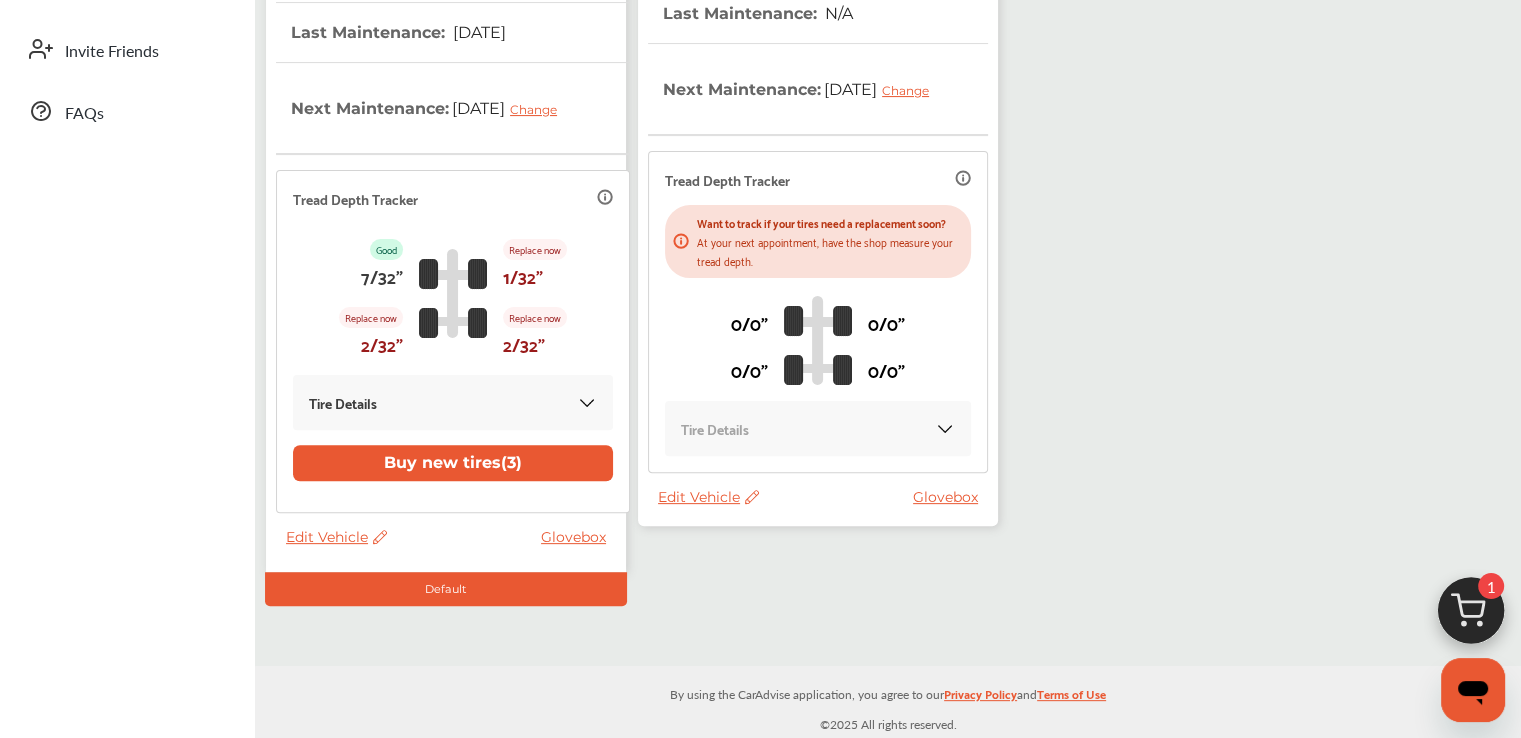 click on "Edit Vehicle" at bounding box center [708, 497] 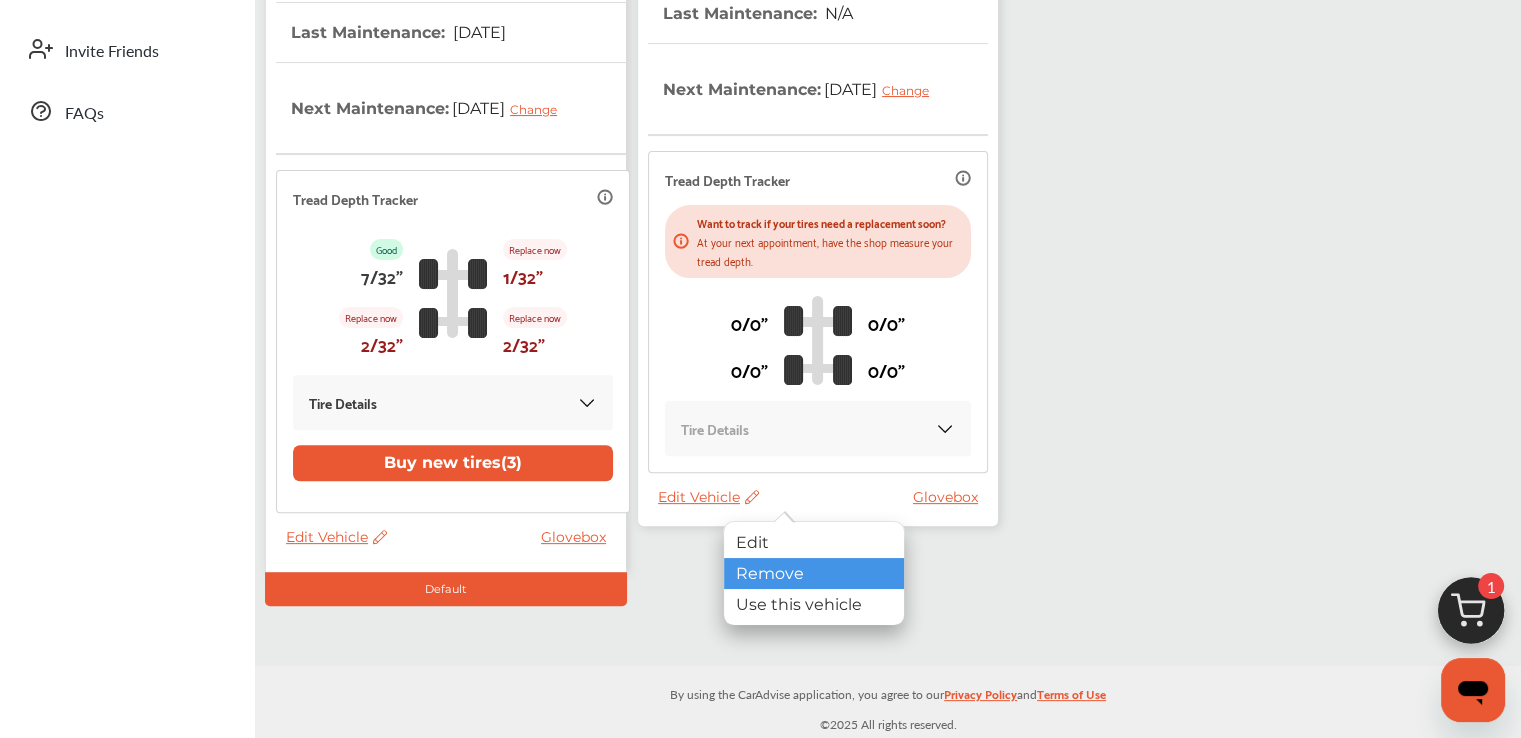 click on "Remove" at bounding box center [814, 573] 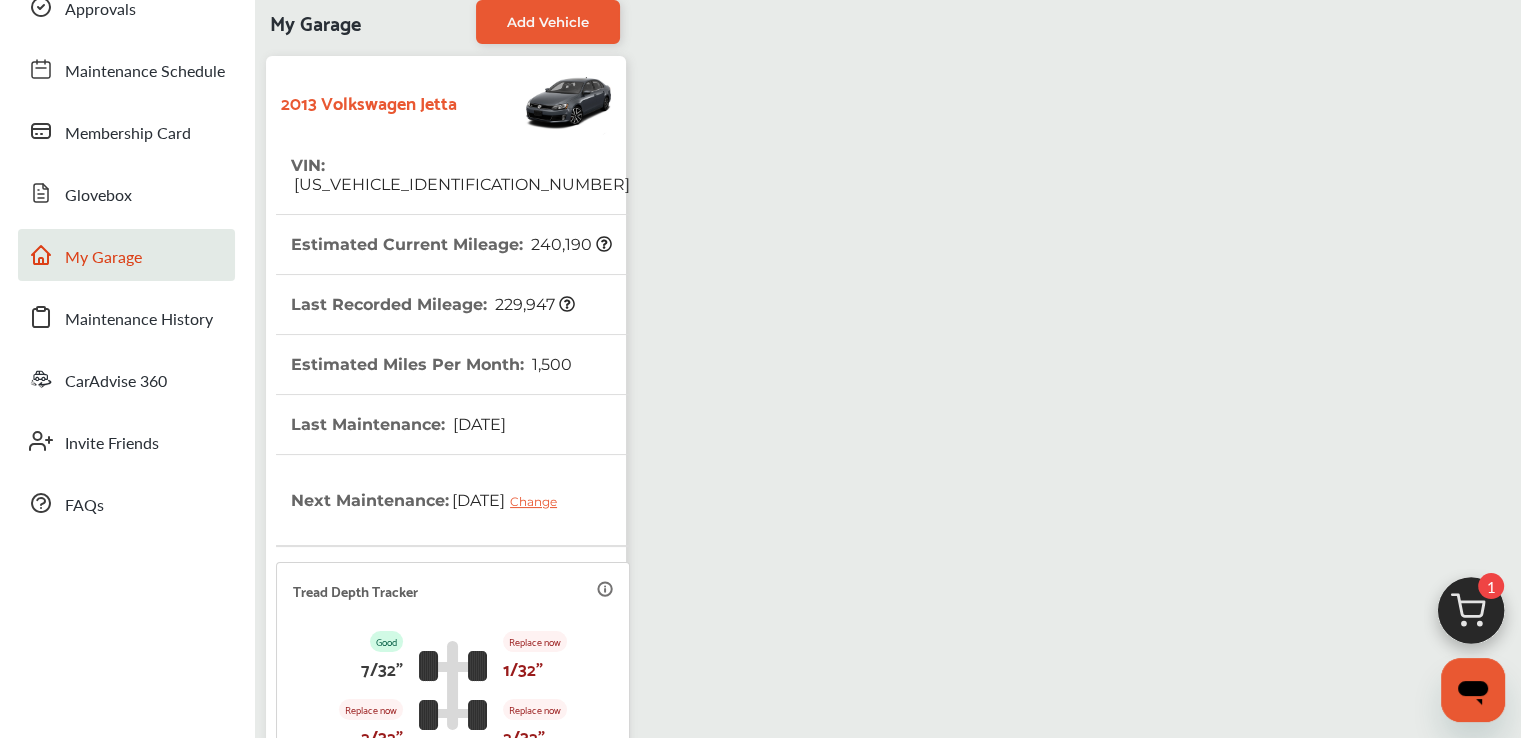 scroll, scrollTop: 0, scrollLeft: 0, axis: both 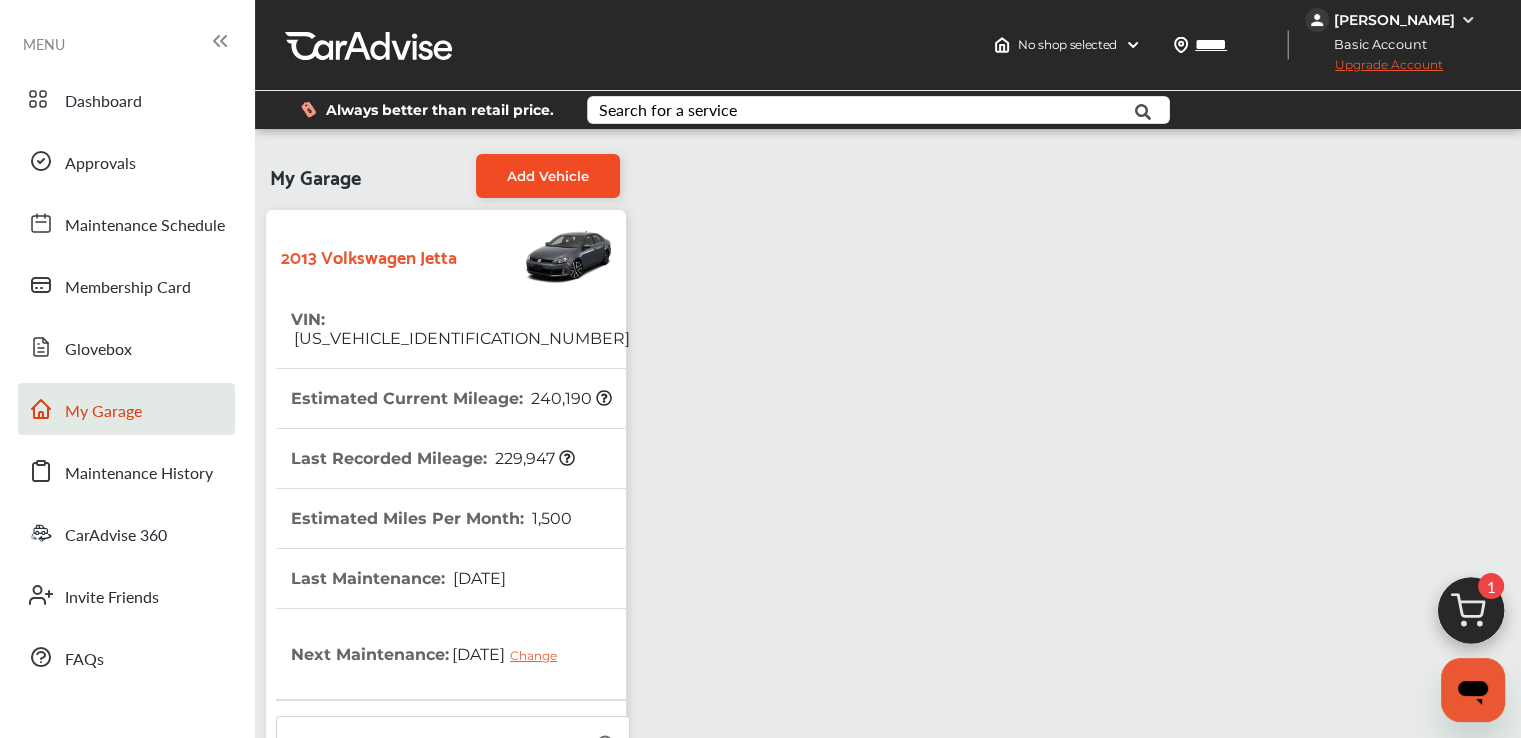 click on "Add Vehicle" at bounding box center (548, 176) 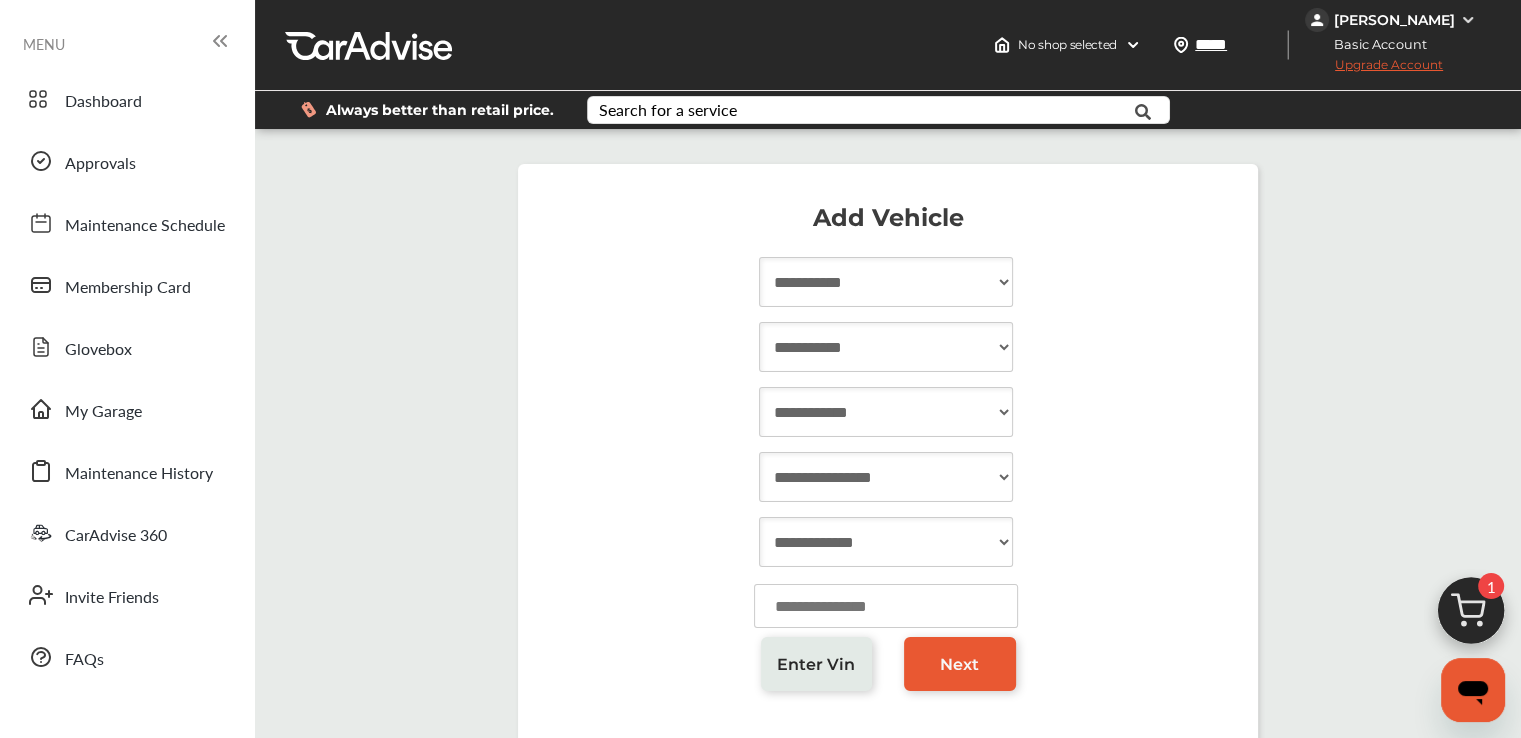 click on "**********" at bounding box center [886, 282] 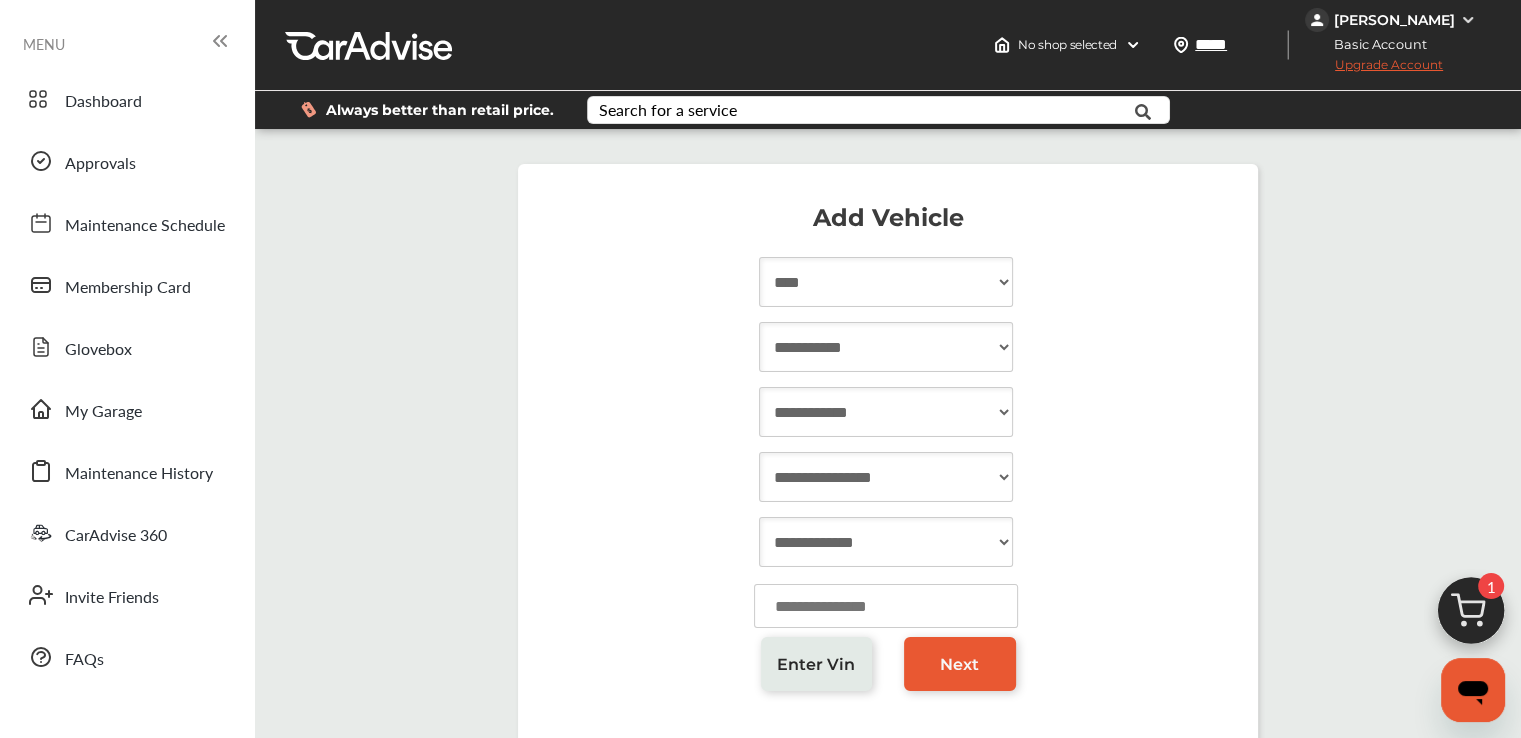 click on "**********" at bounding box center [886, 282] 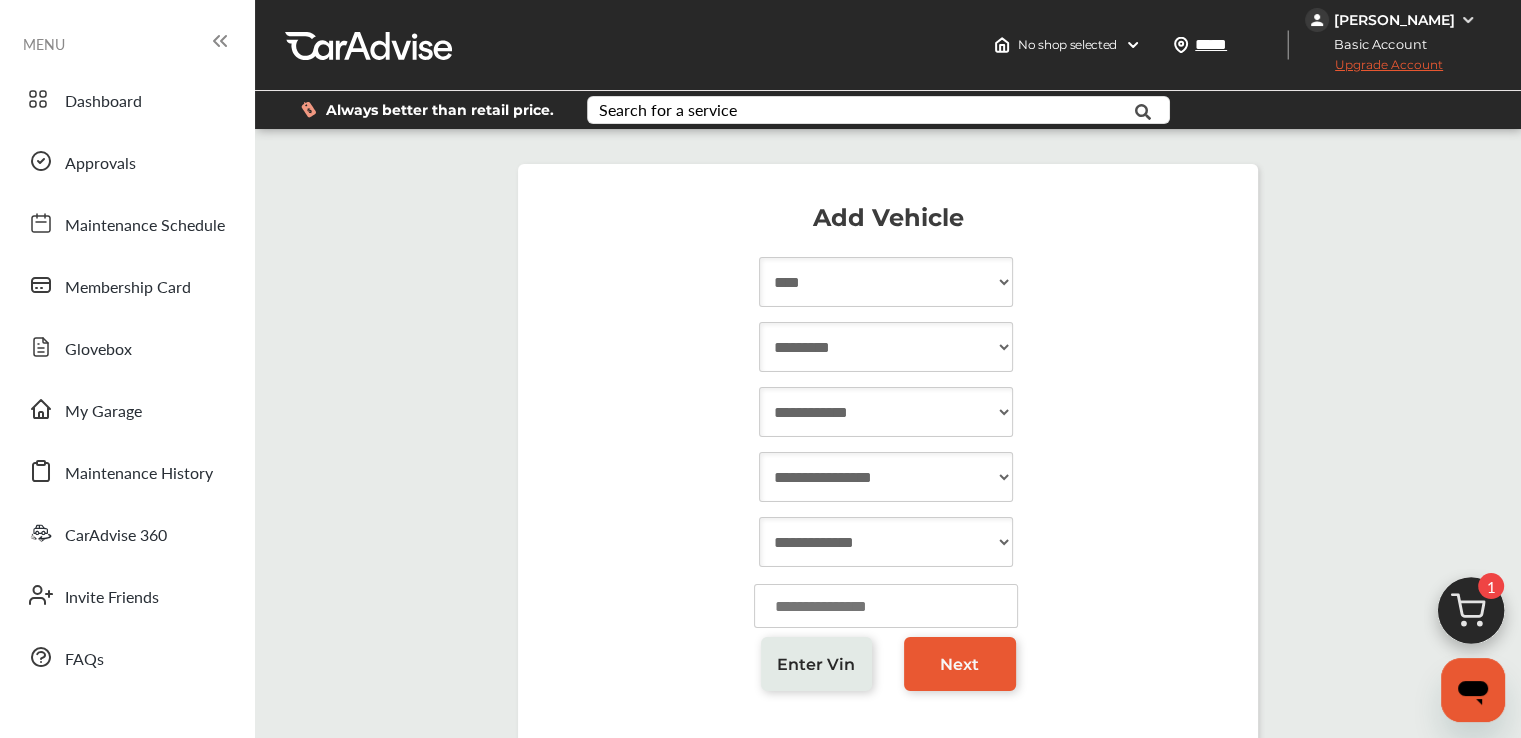 click on "**********" at bounding box center [886, 347] 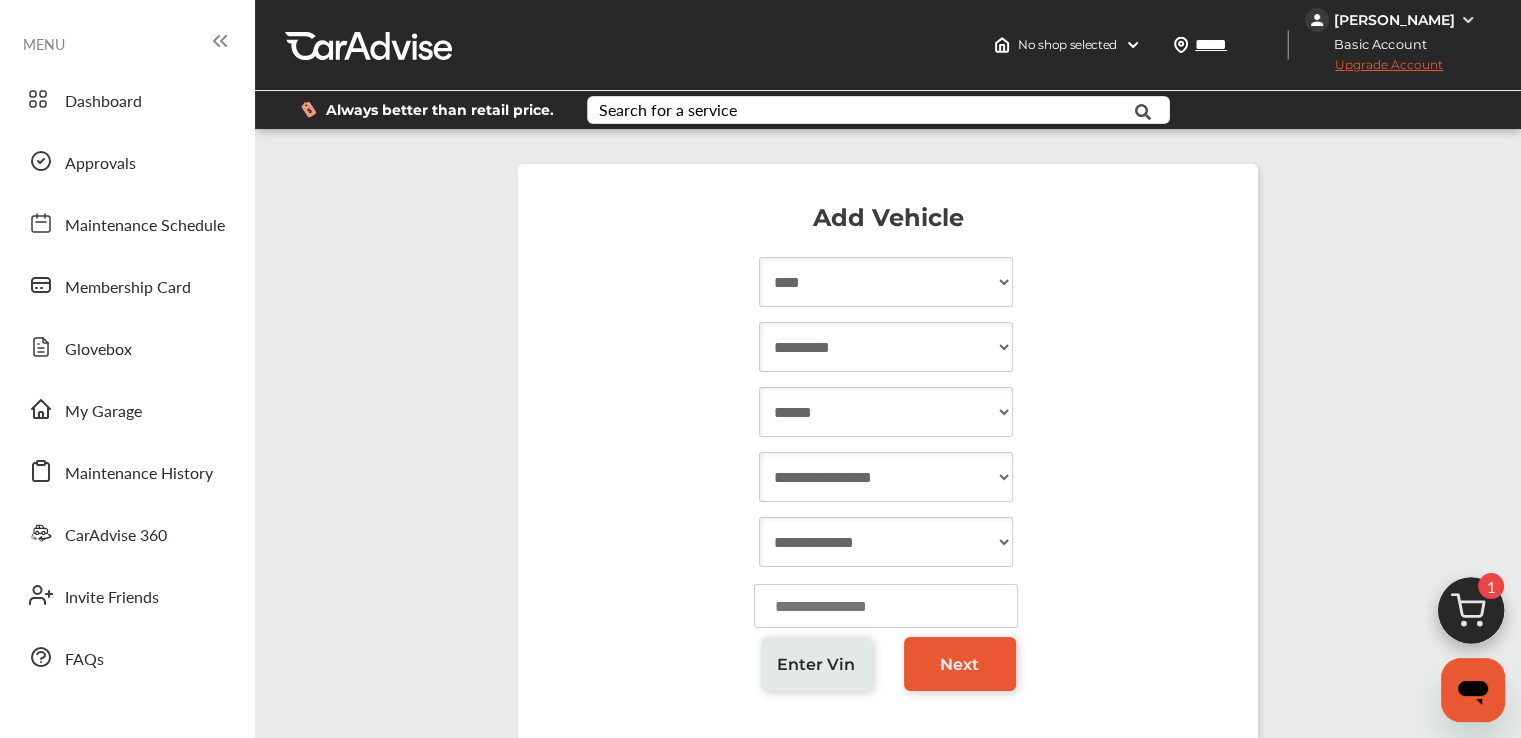 click on "**********" at bounding box center [886, 412] 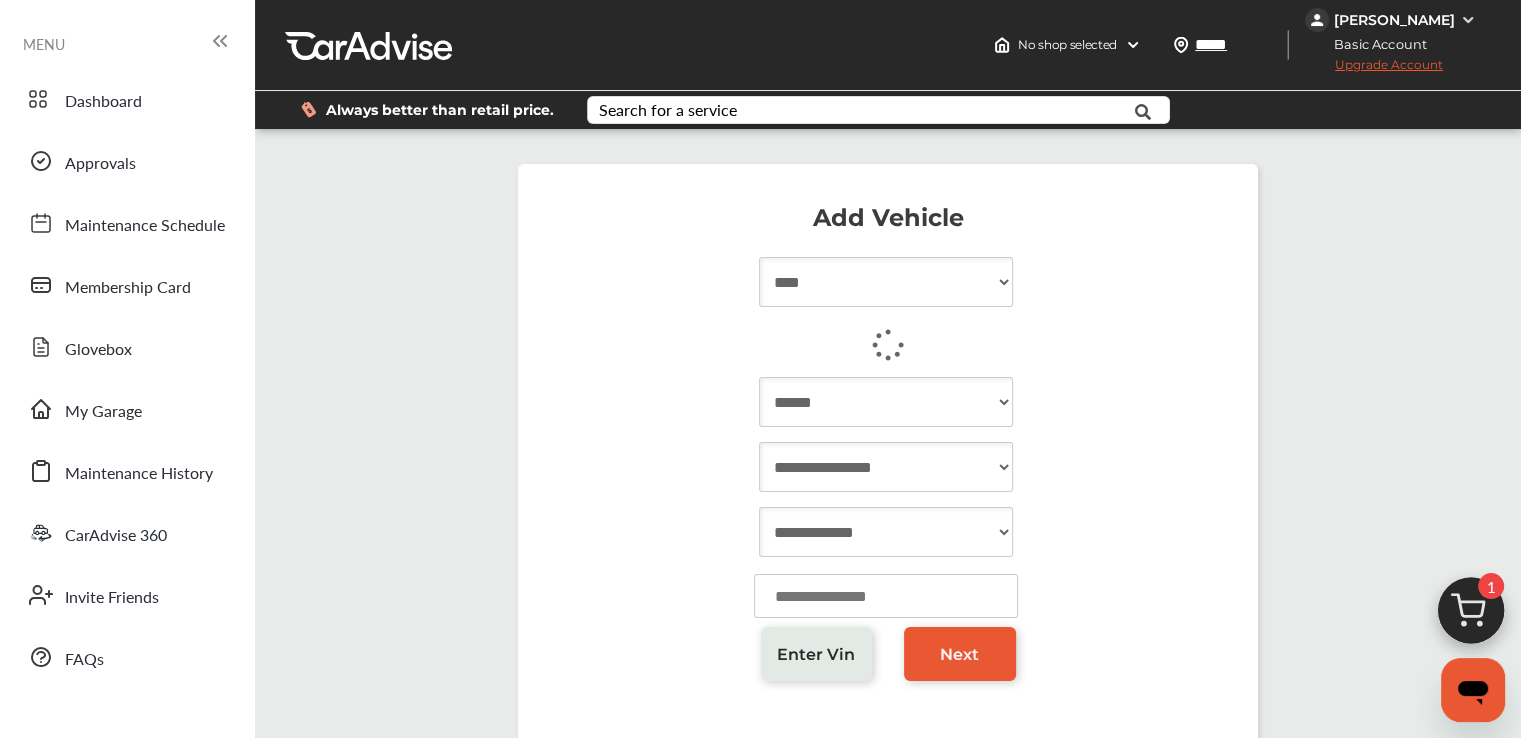 select on "**********" 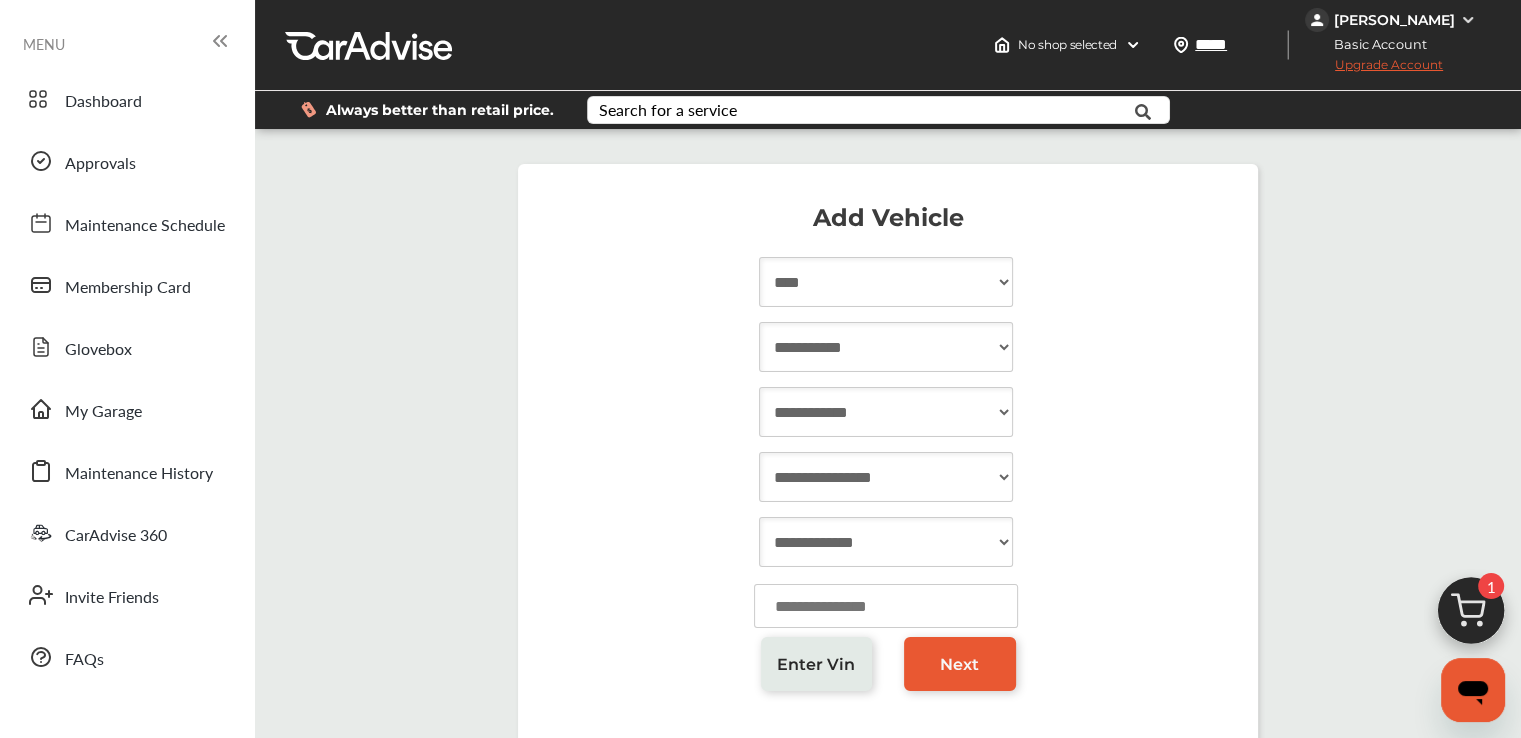 click on "**********" at bounding box center (886, 347) 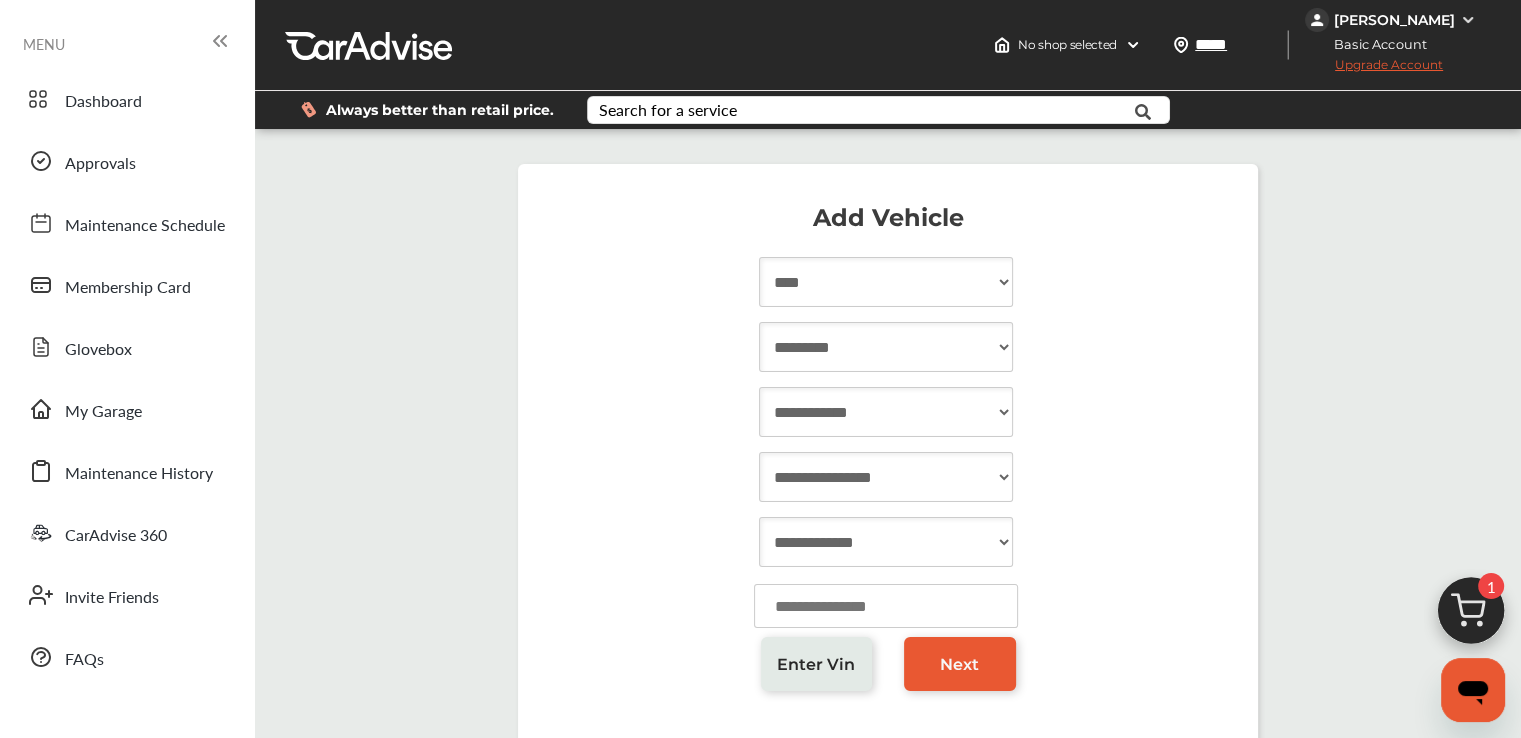 click on "**********" at bounding box center [886, 347] 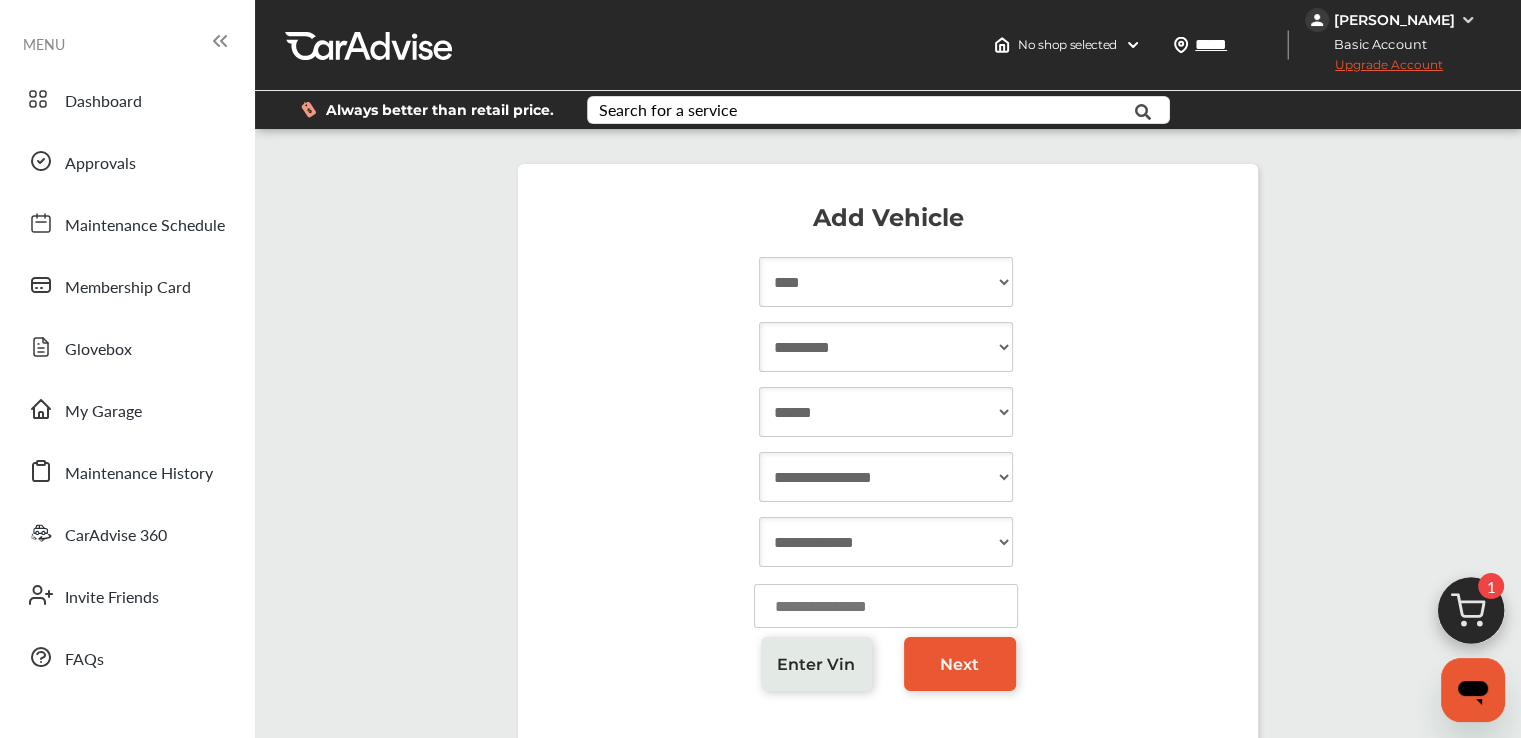 click on "**********" at bounding box center [886, 412] 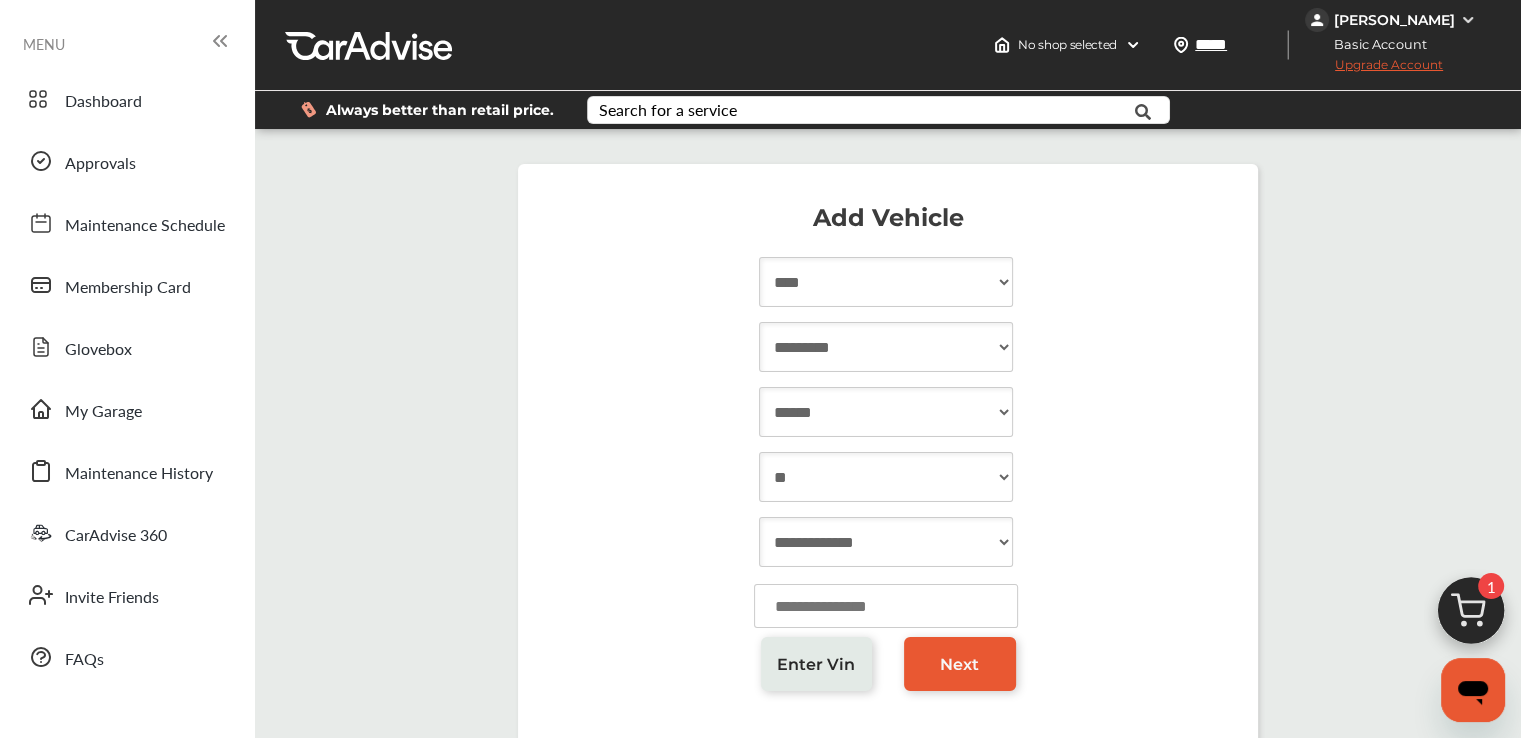 click on "**********" at bounding box center (886, 477) 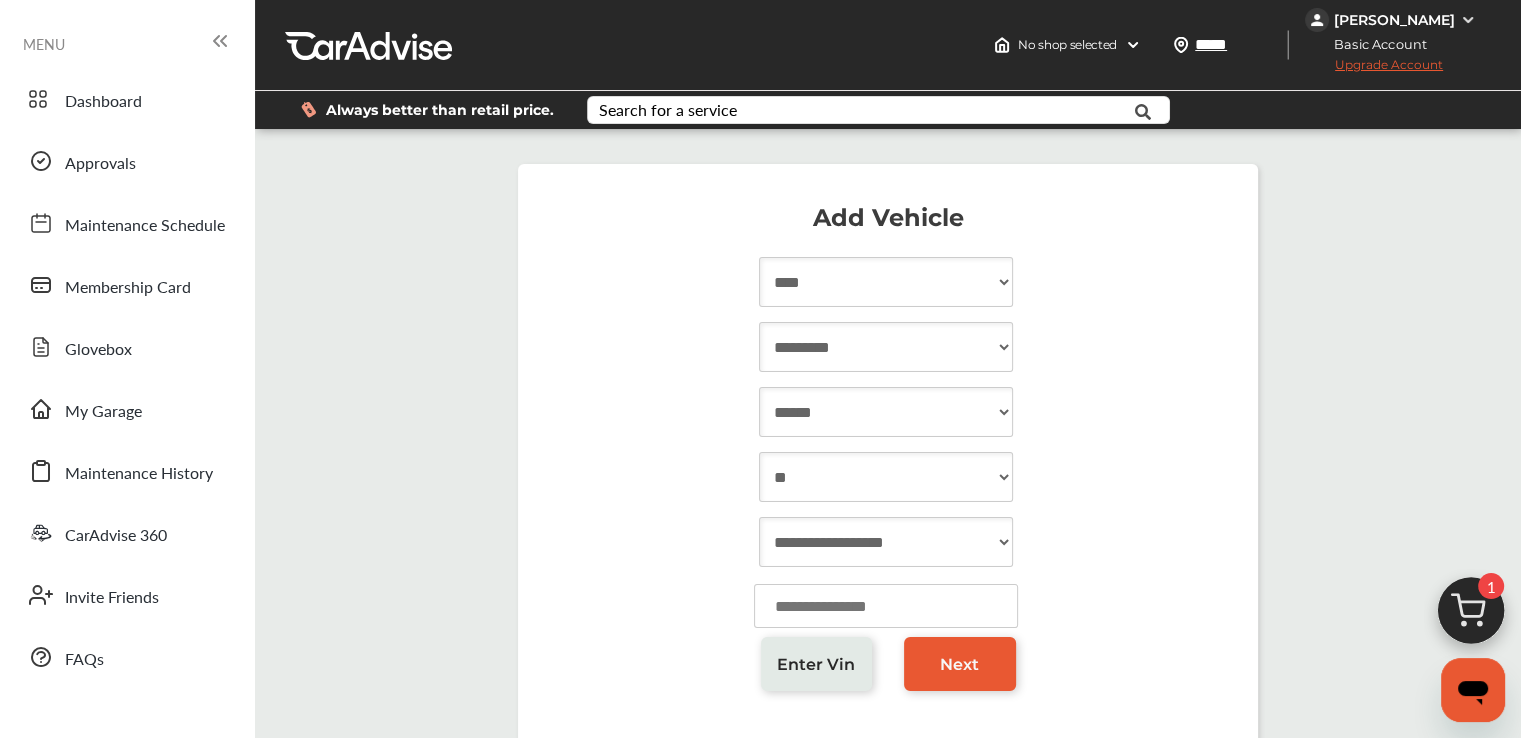 click on "**********" at bounding box center [886, 542] 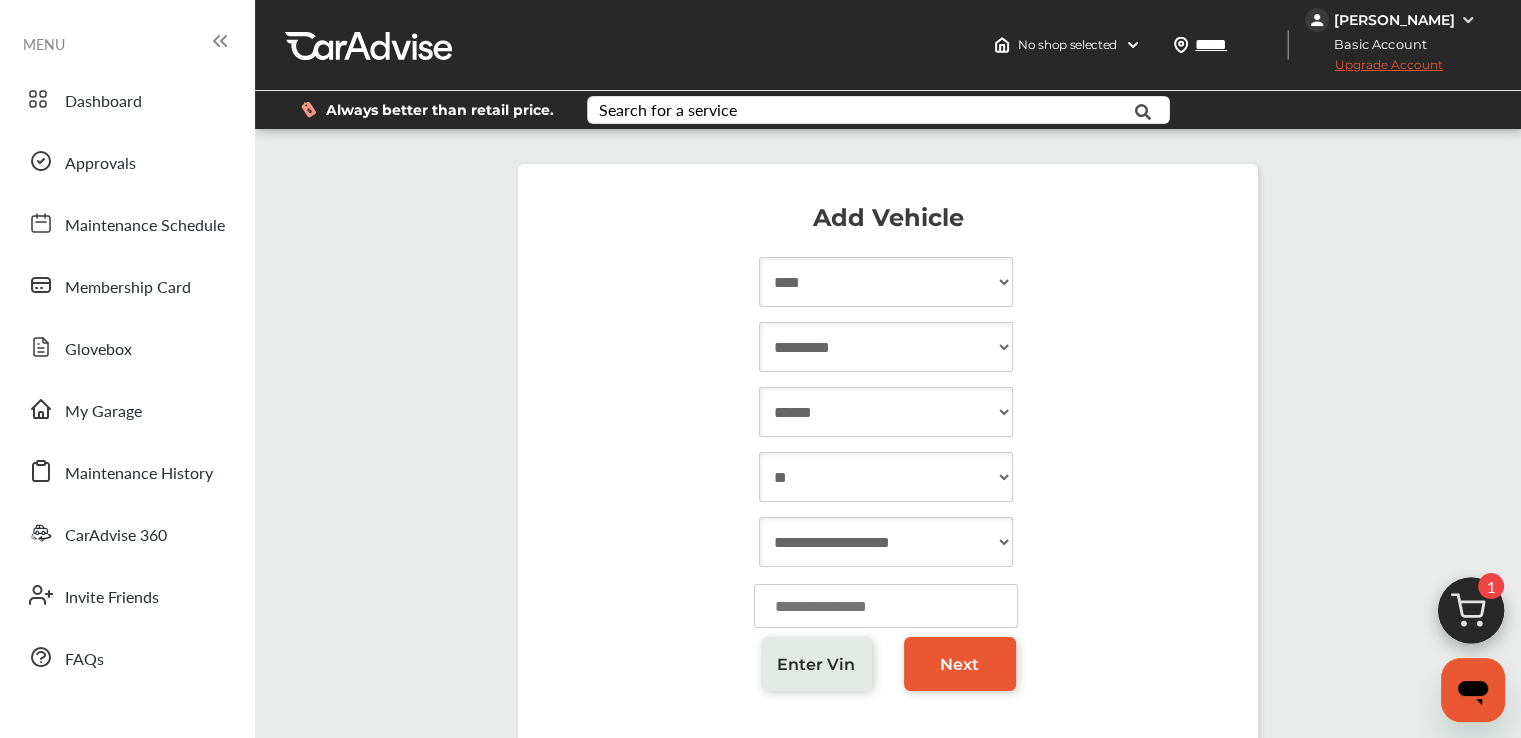 click on "**********" at bounding box center (886, 542) 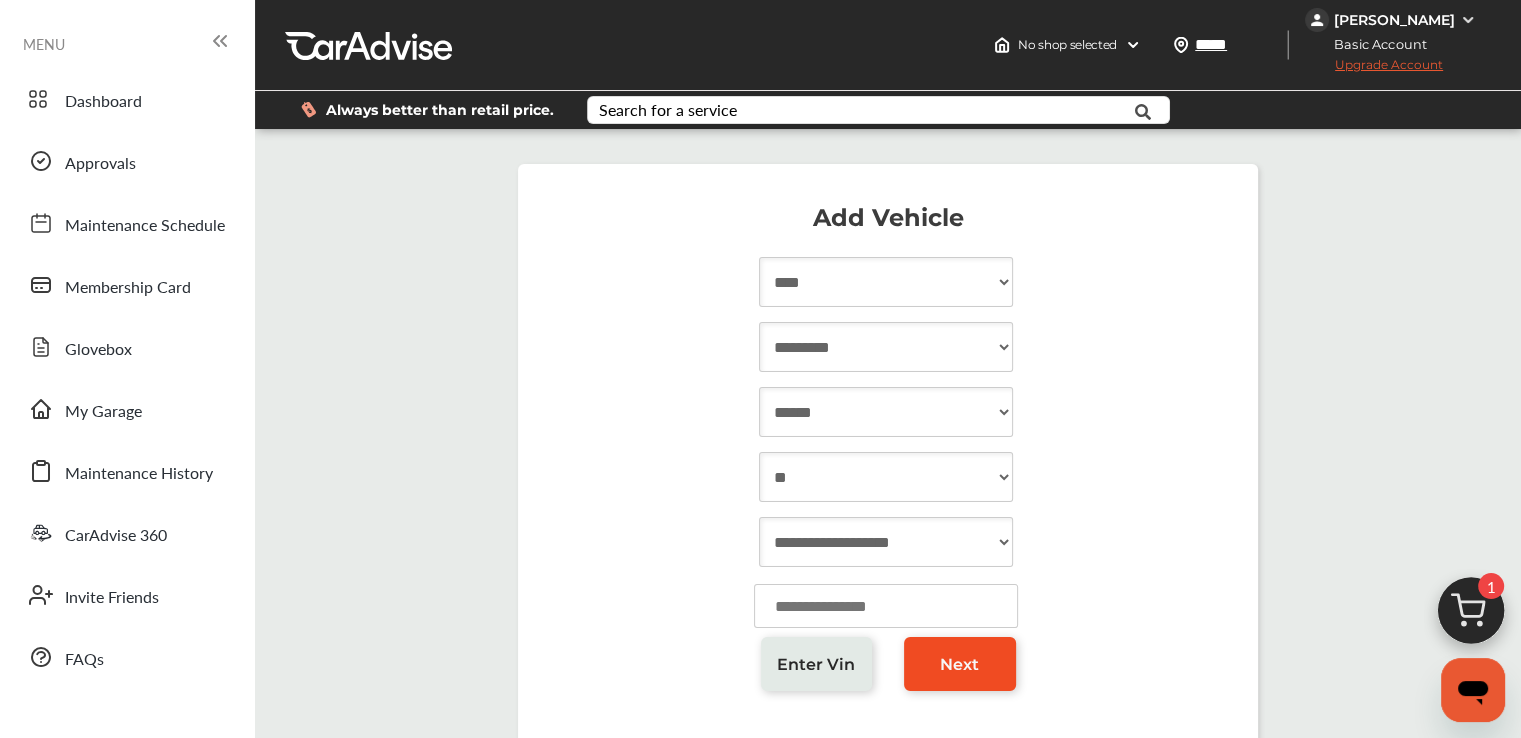 type on "******" 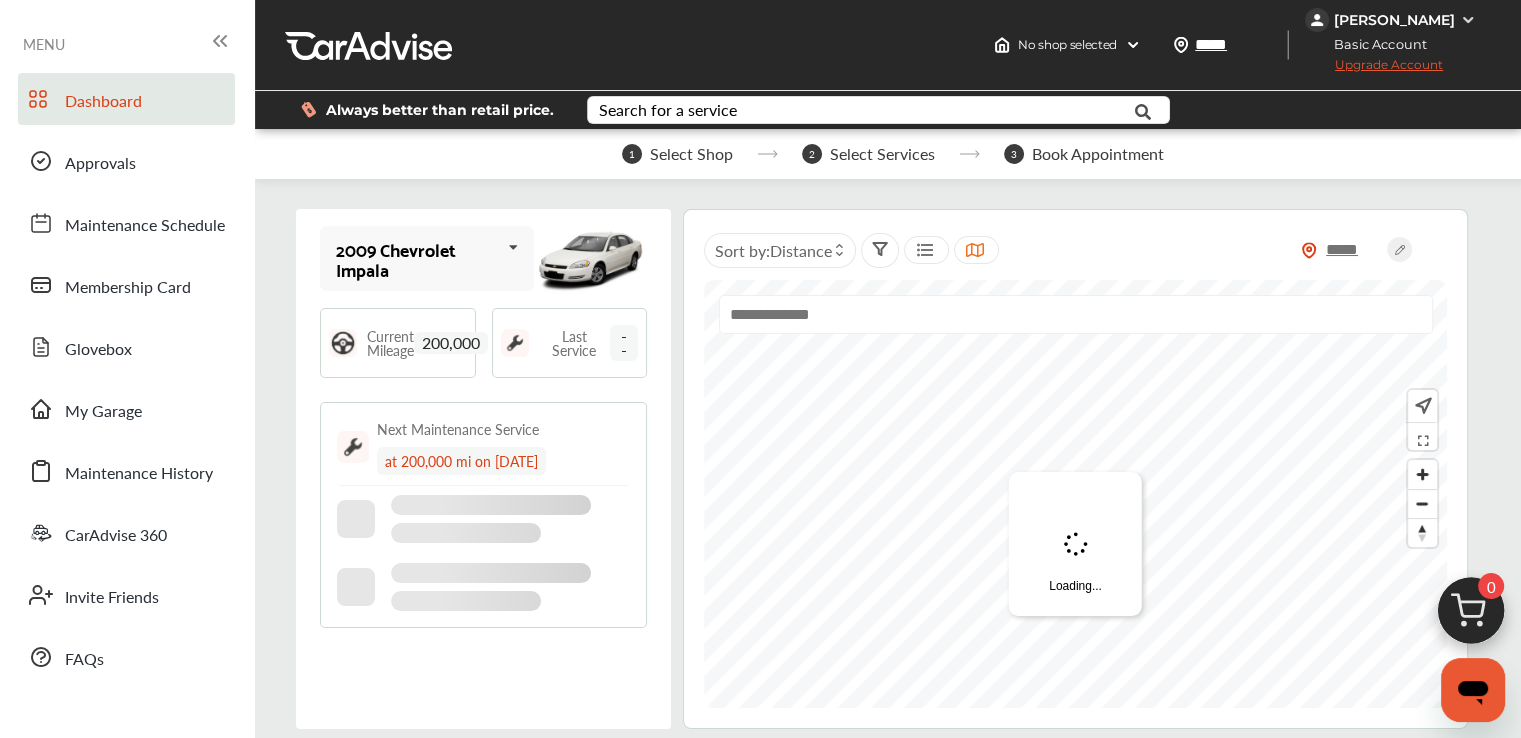 scroll, scrollTop: 0, scrollLeft: 0, axis: both 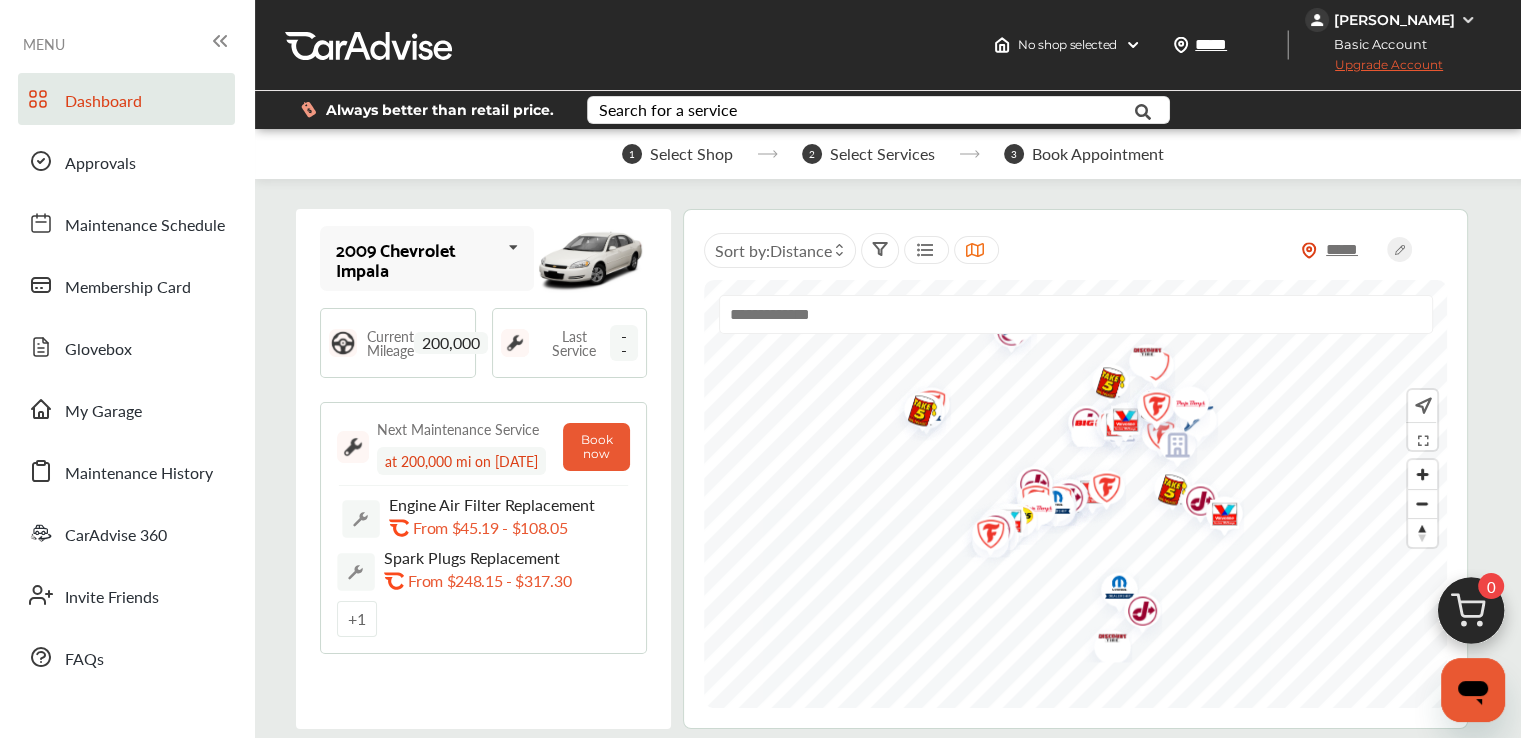 click on "Dashboard" at bounding box center (103, 102) 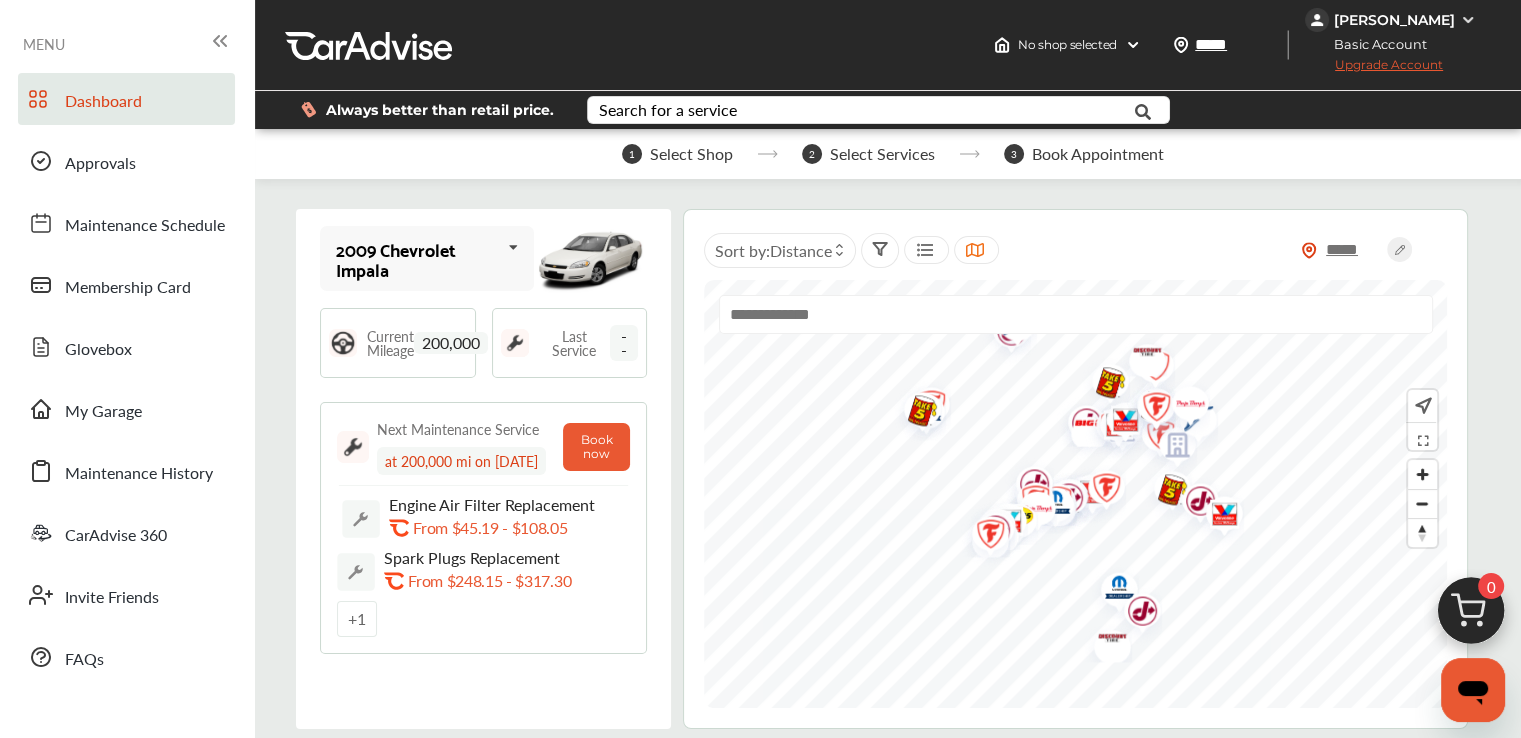 scroll, scrollTop: 300, scrollLeft: 0, axis: vertical 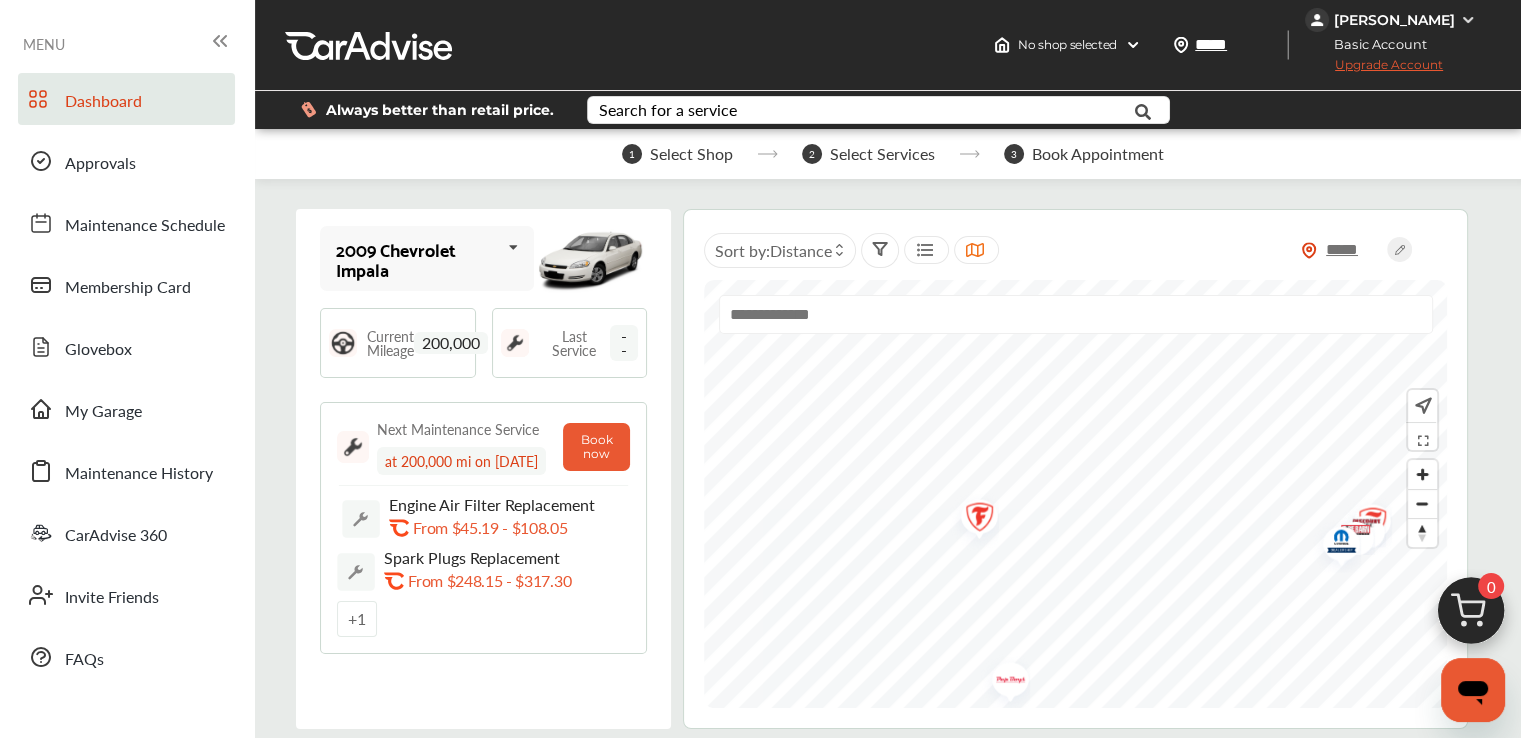 click at bounding box center (1075, 494) 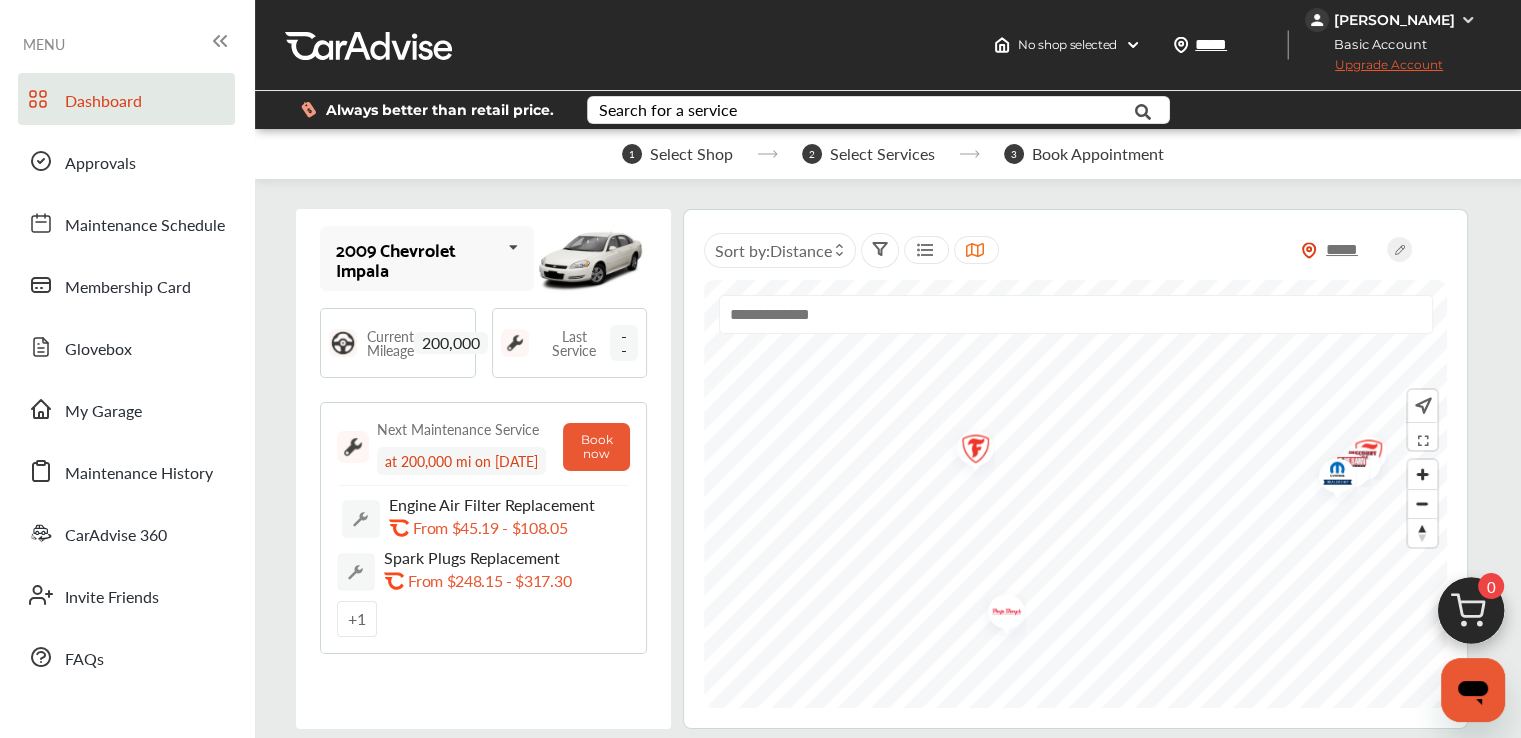 click at bounding box center (999, 615) 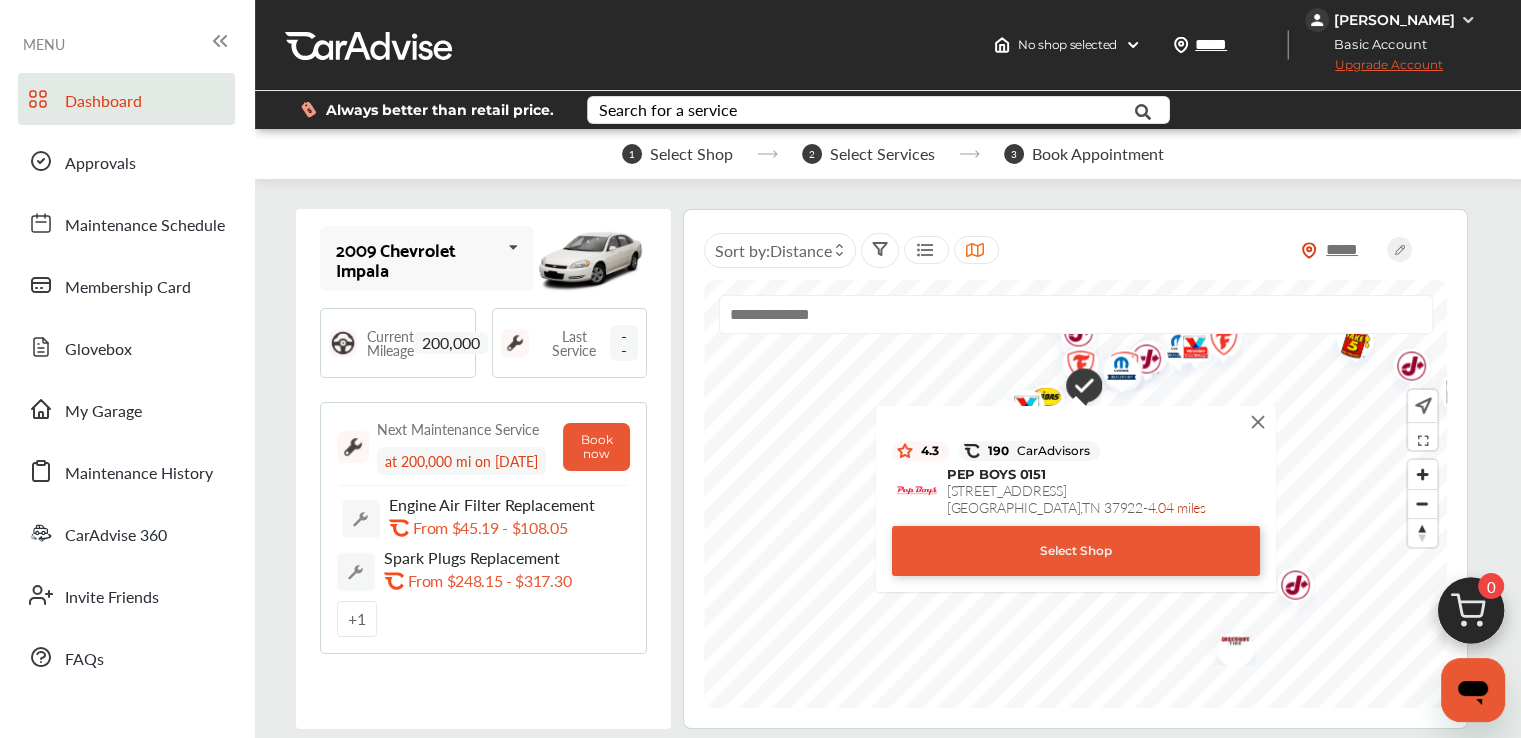 click on "Select Shop" at bounding box center [1076, 551] 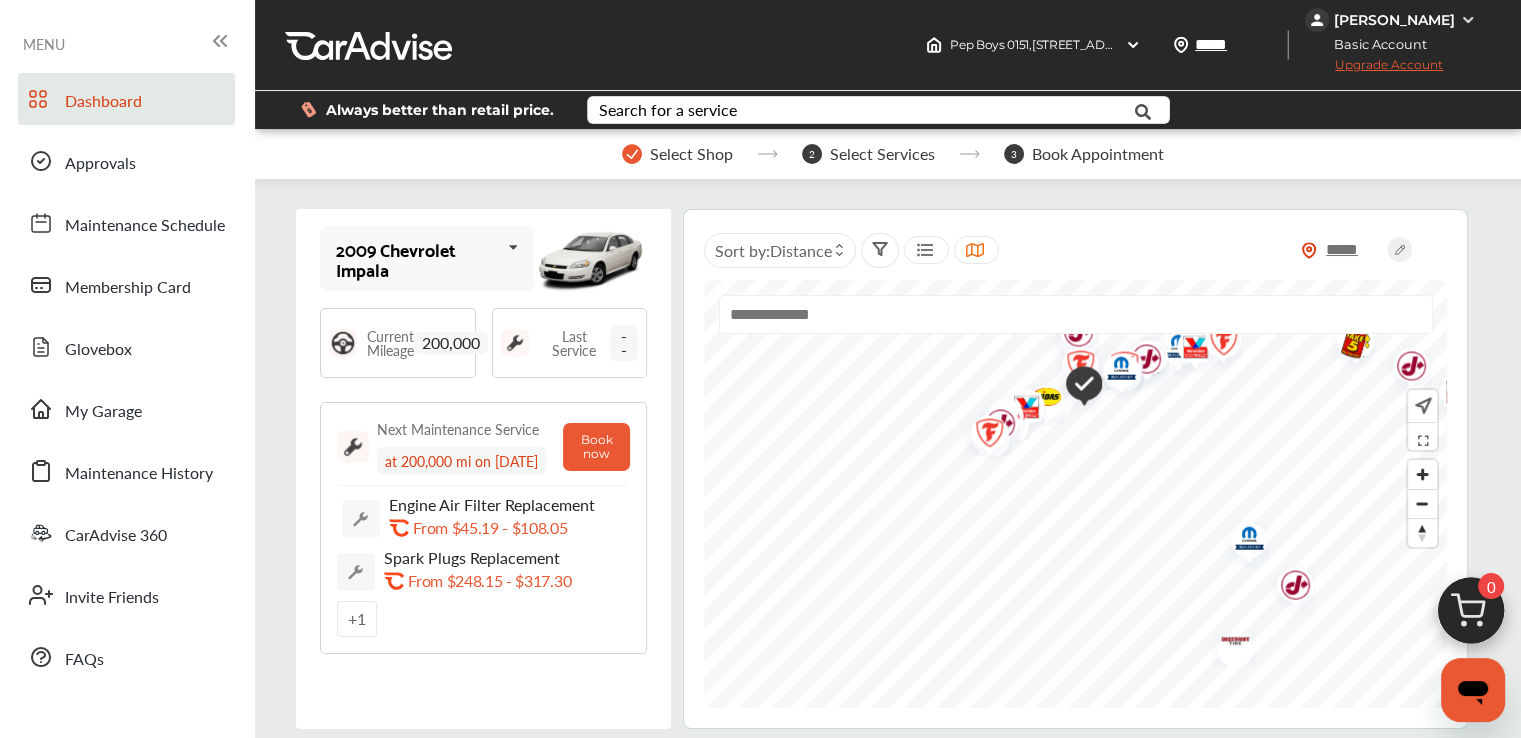 scroll, scrollTop: 700, scrollLeft: 0, axis: vertical 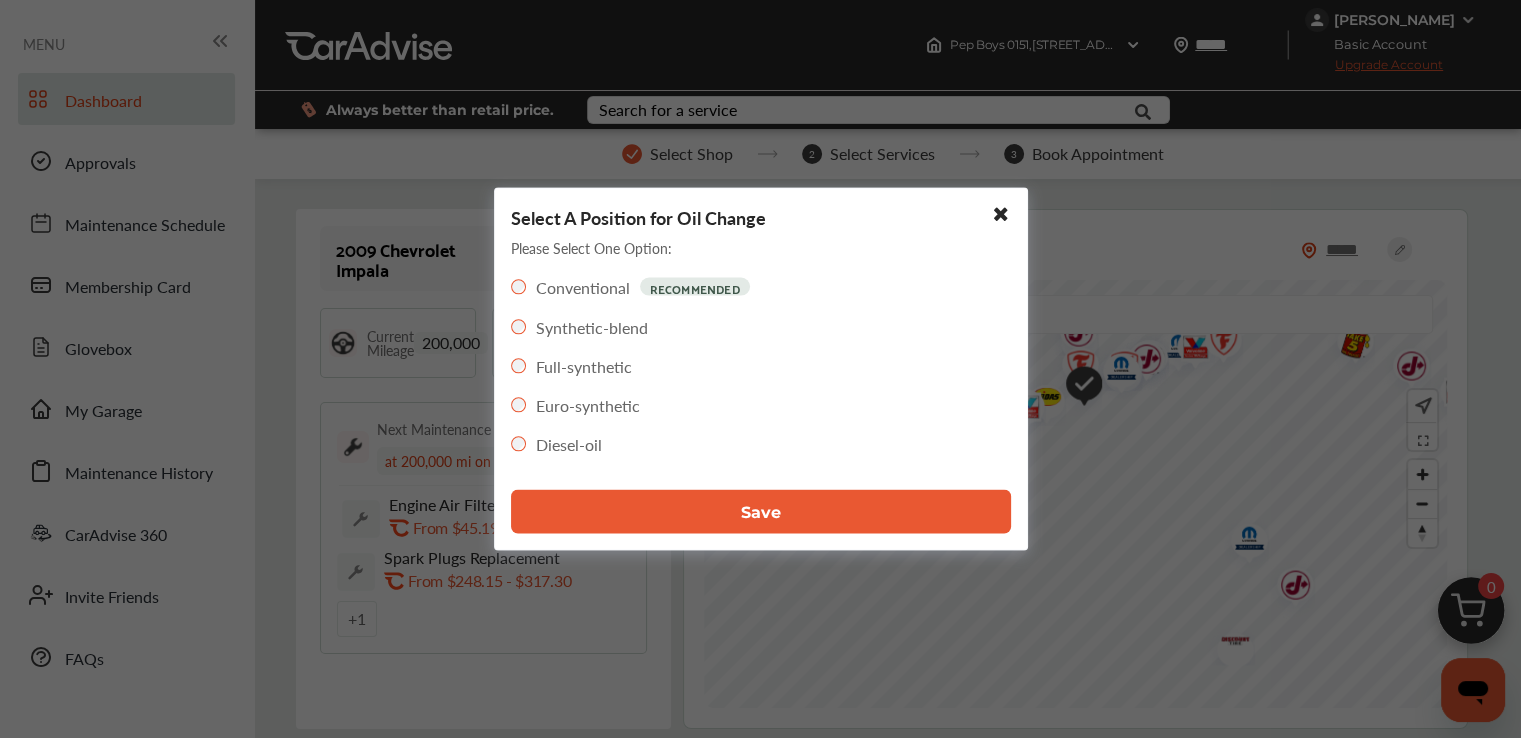 click on "Save" at bounding box center [761, 511] 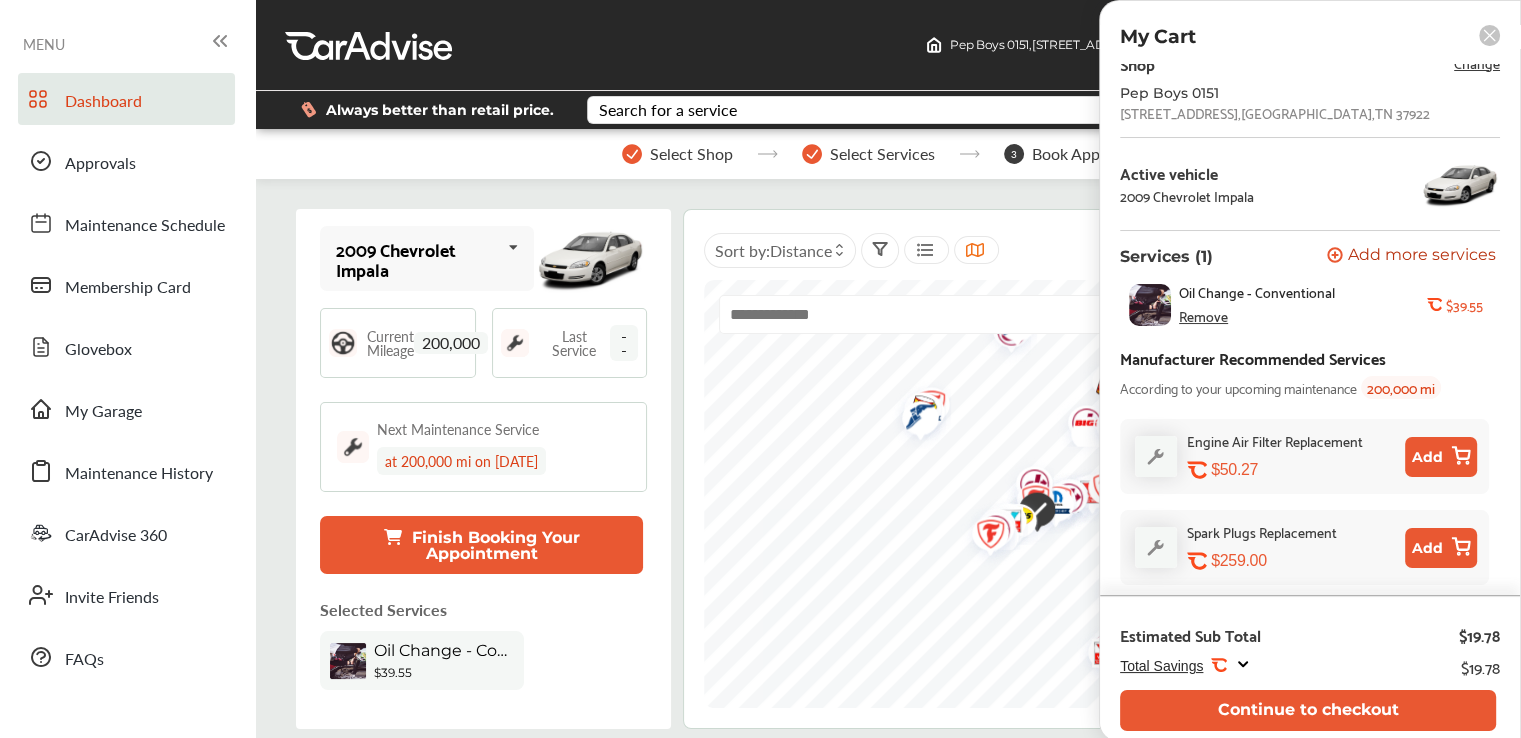 scroll, scrollTop: 17, scrollLeft: 0, axis: vertical 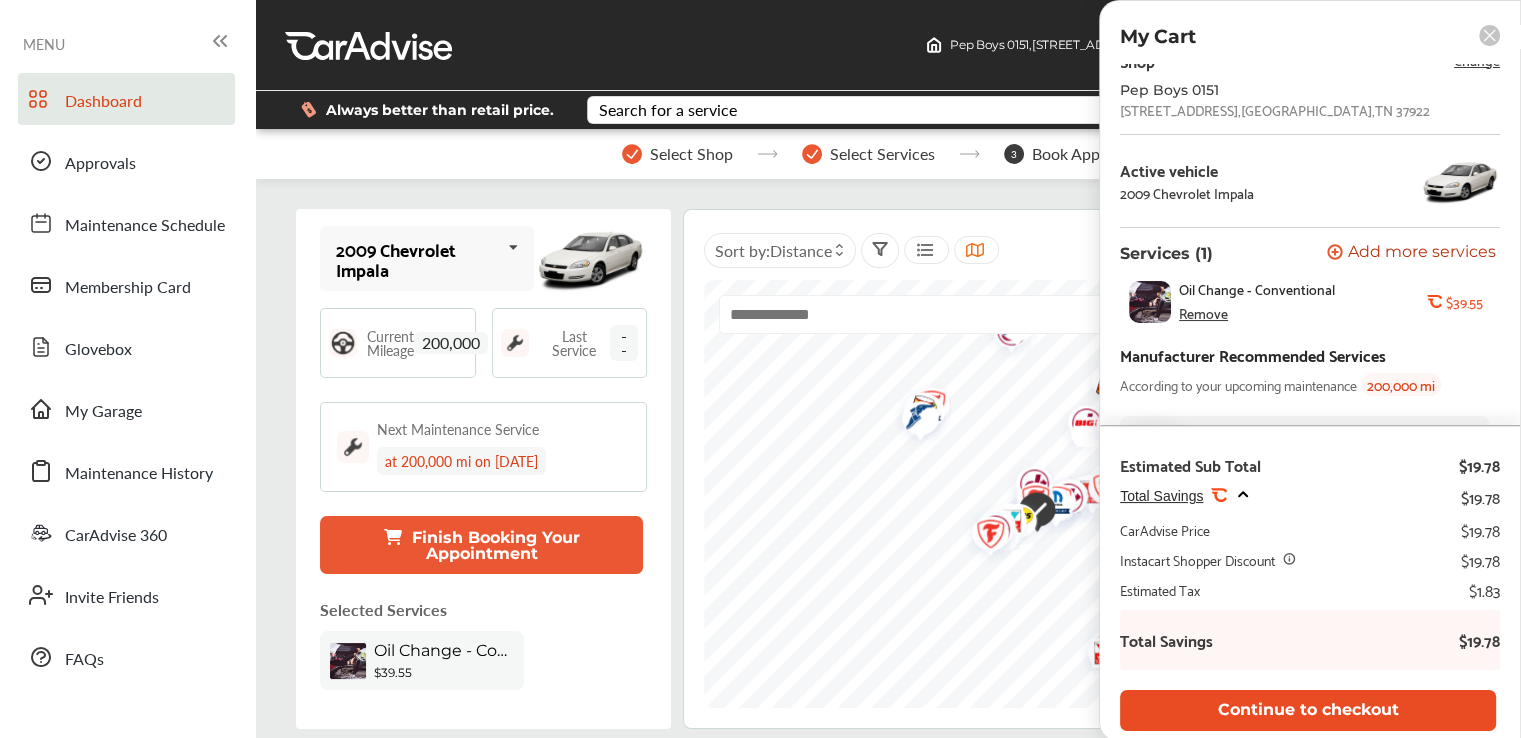 click on "Continue to checkout" at bounding box center (1308, 710) 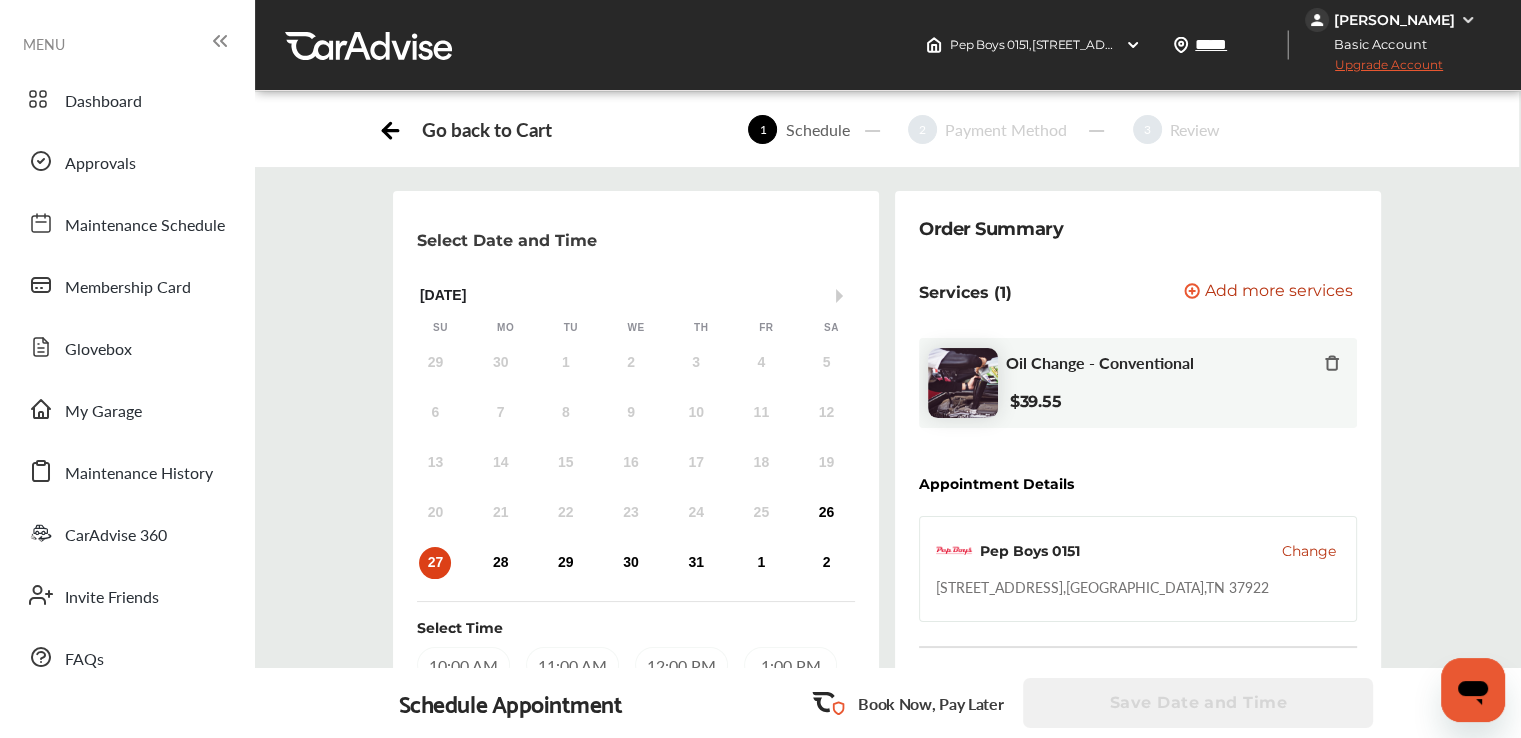 scroll, scrollTop: 0, scrollLeft: 0, axis: both 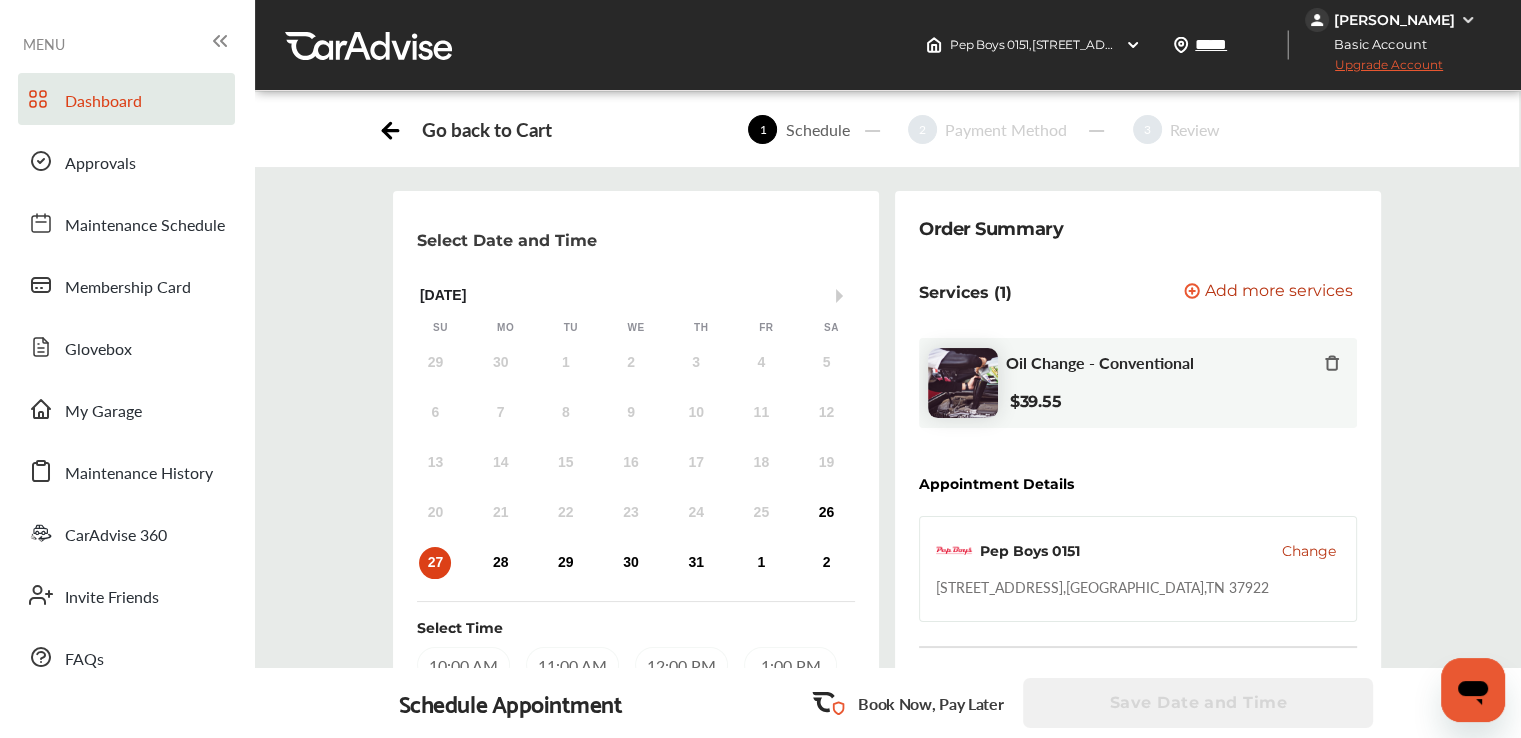 click on "Dashboard" at bounding box center (103, 102) 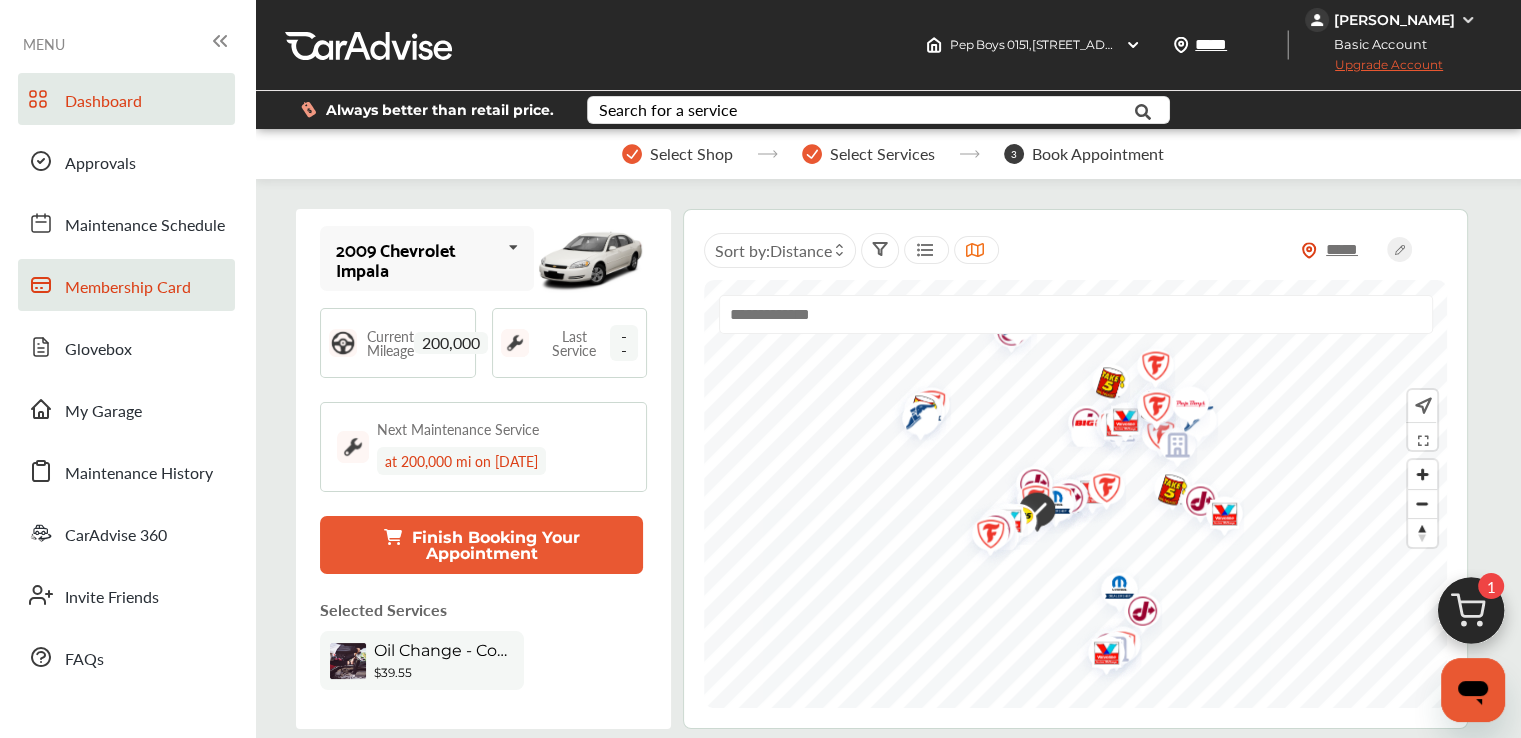 click on "Membership Card" at bounding box center [128, 288] 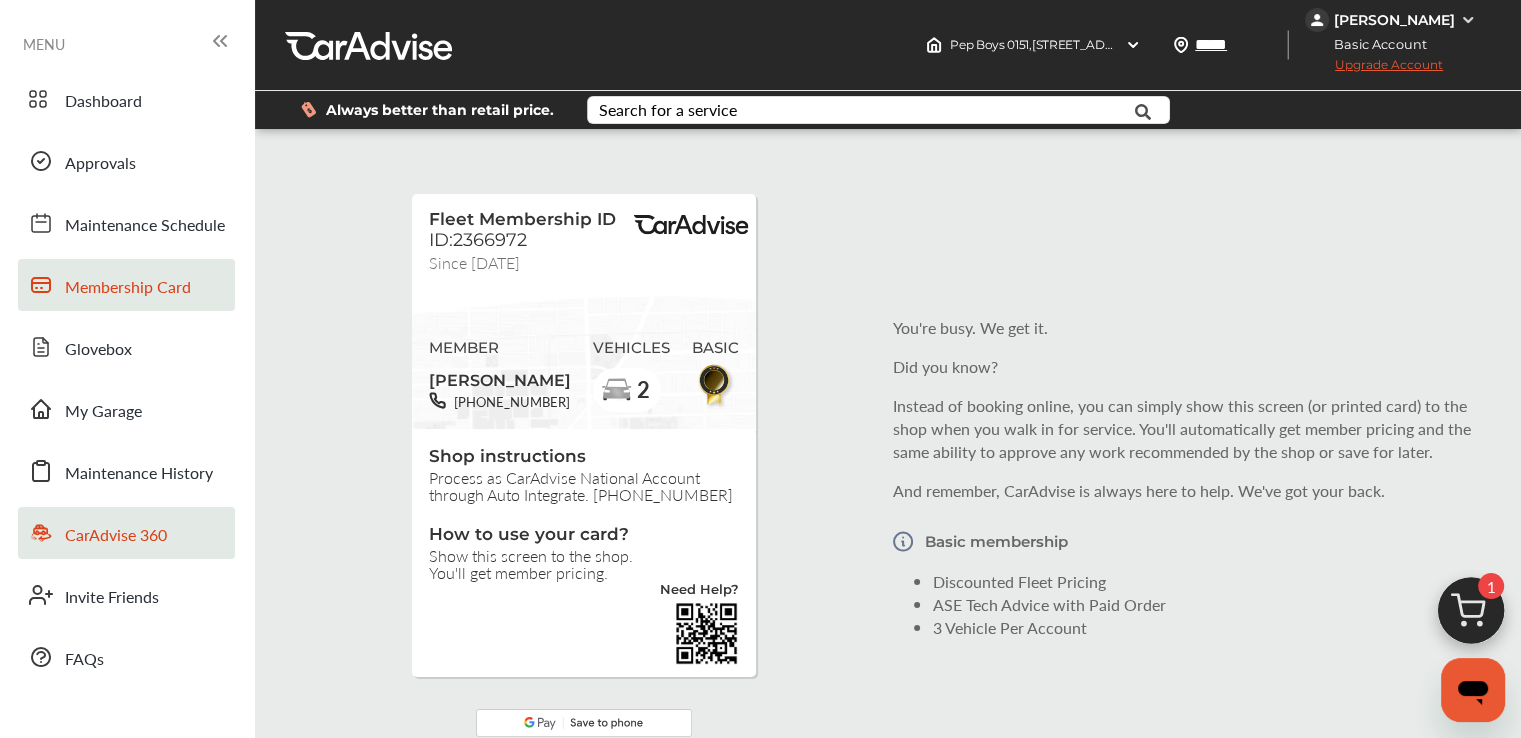 click on "CarAdvise 360" at bounding box center [116, 536] 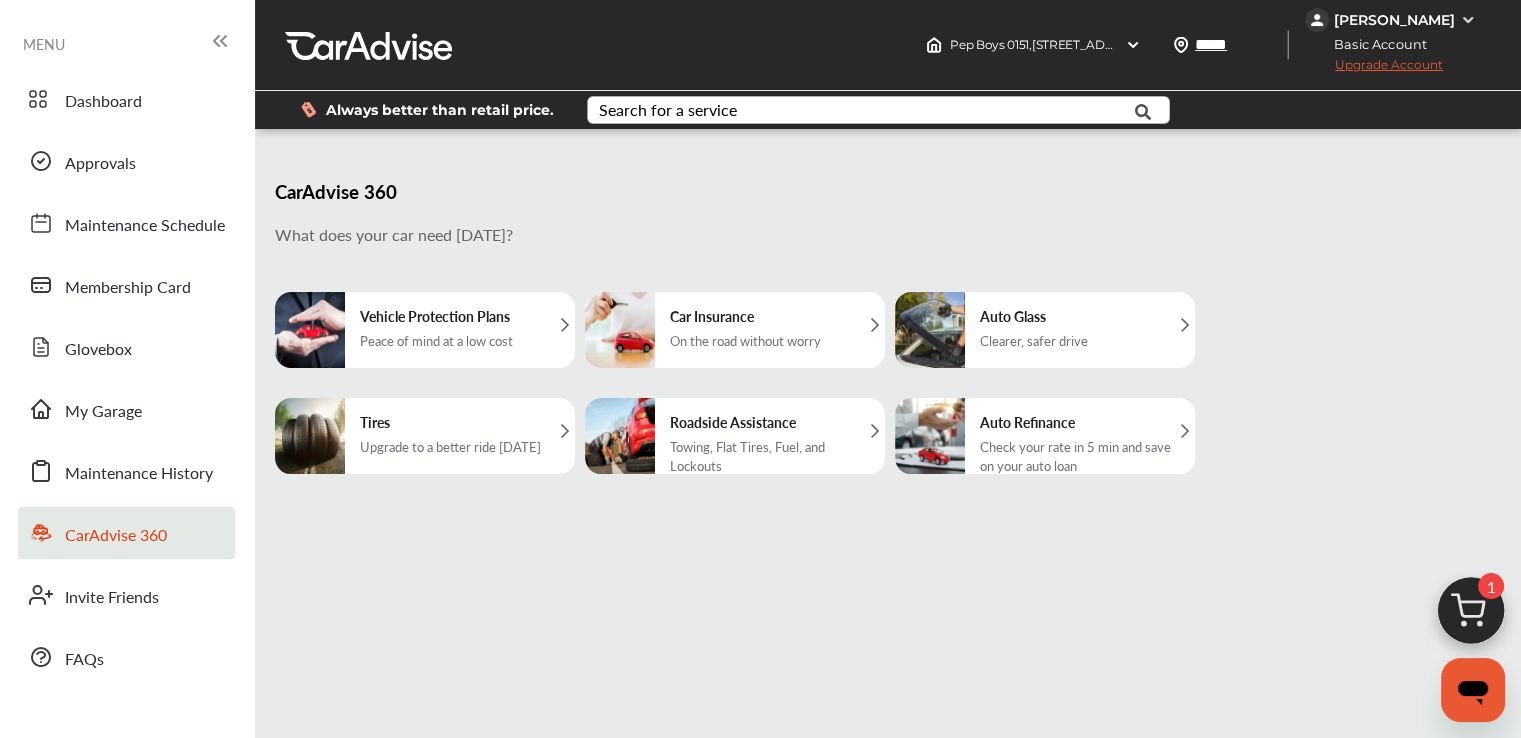 click on "Search for a service" at bounding box center [668, 110] 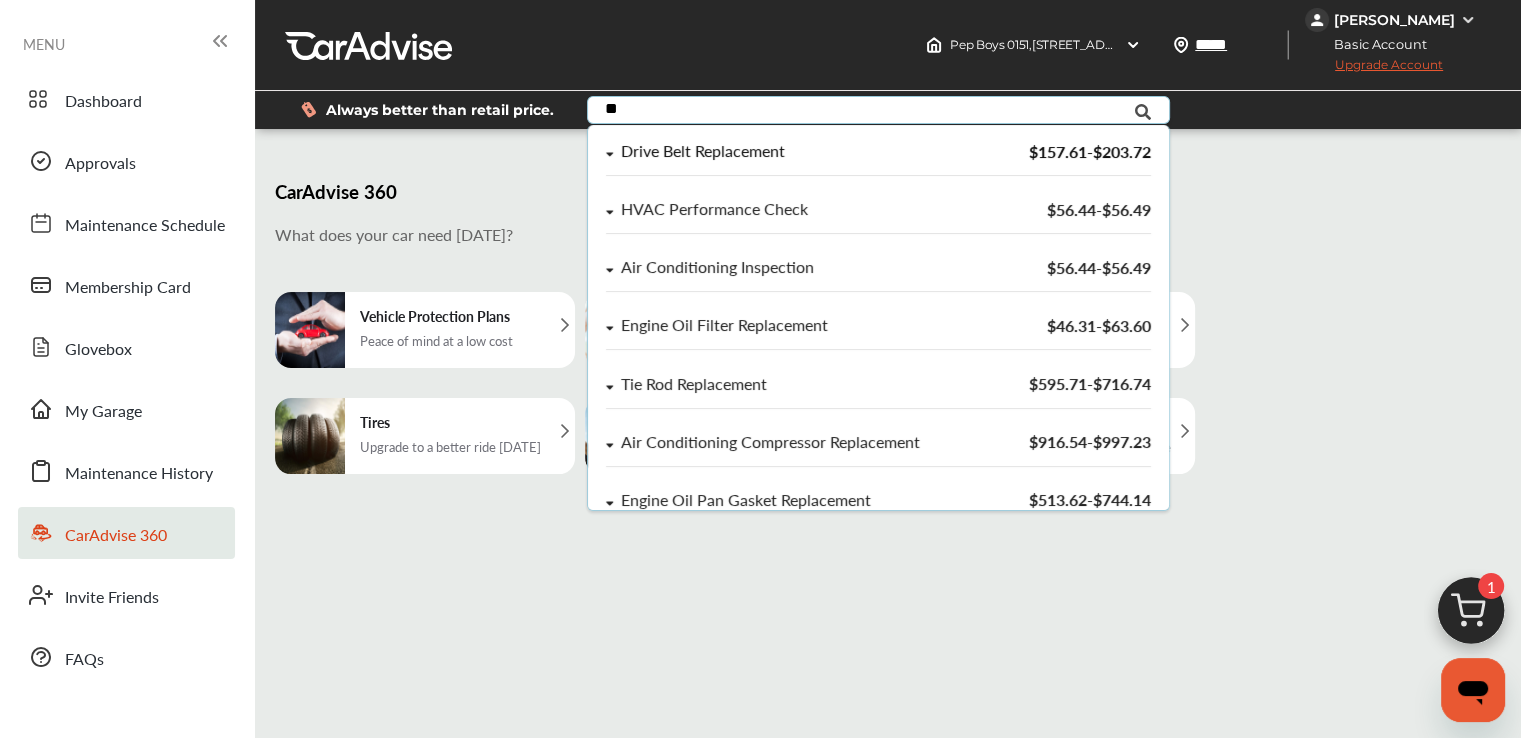 scroll, scrollTop: 300, scrollLeft: 0, axis: vertical 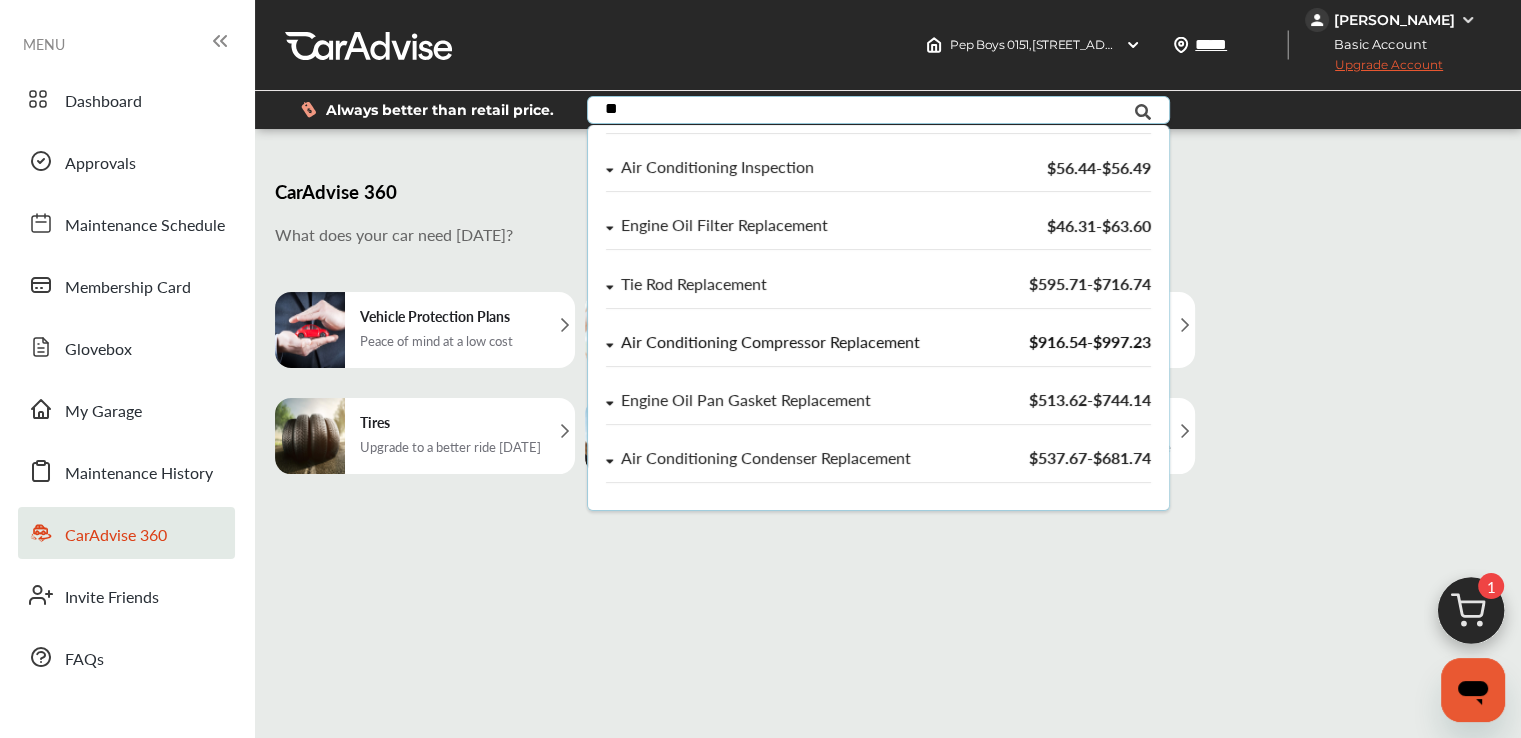 type on "**" 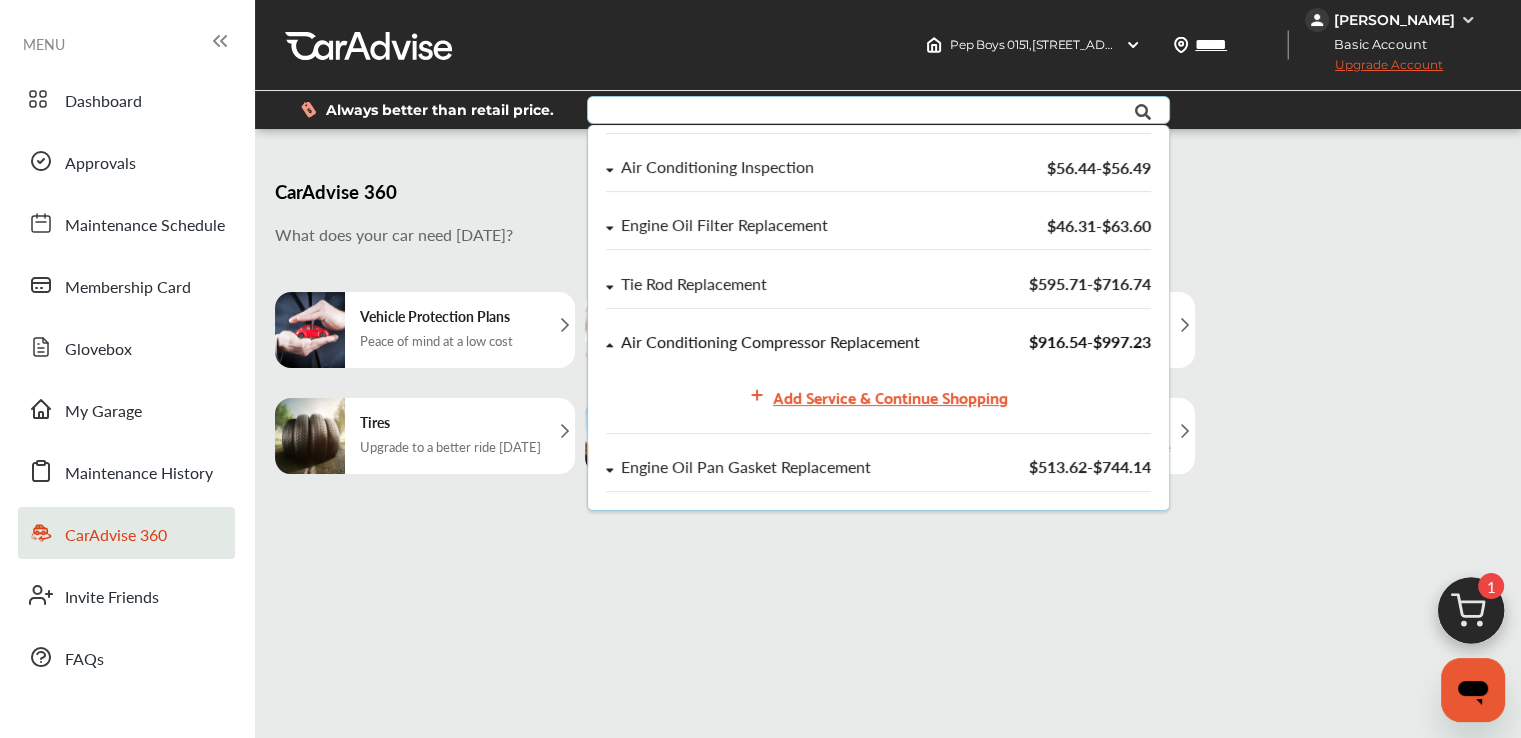 click on "Air Conditioning Compressor Replacement" at bounding box center [770, 342] 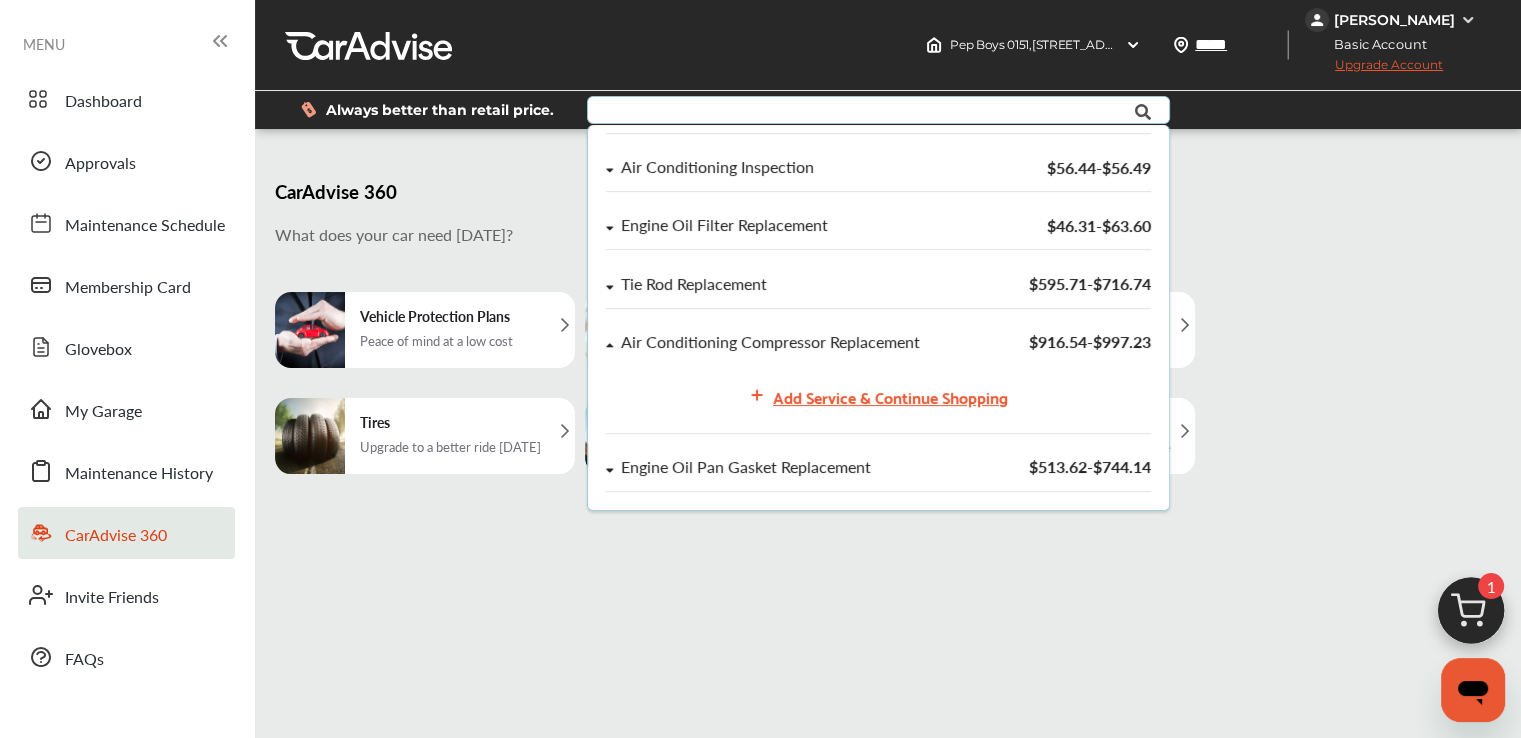 click on "Pep Boys 0151 ,  [STREET_ADDRESS] Pep Boys 0151 [STREET_ADDRESS] Change shop *****
Sort by :  Distance
***** [PERSON_NAME] Basic   Account Upgrade Account My Account Membership Card Sign Out" at bounding box center (888, 45) 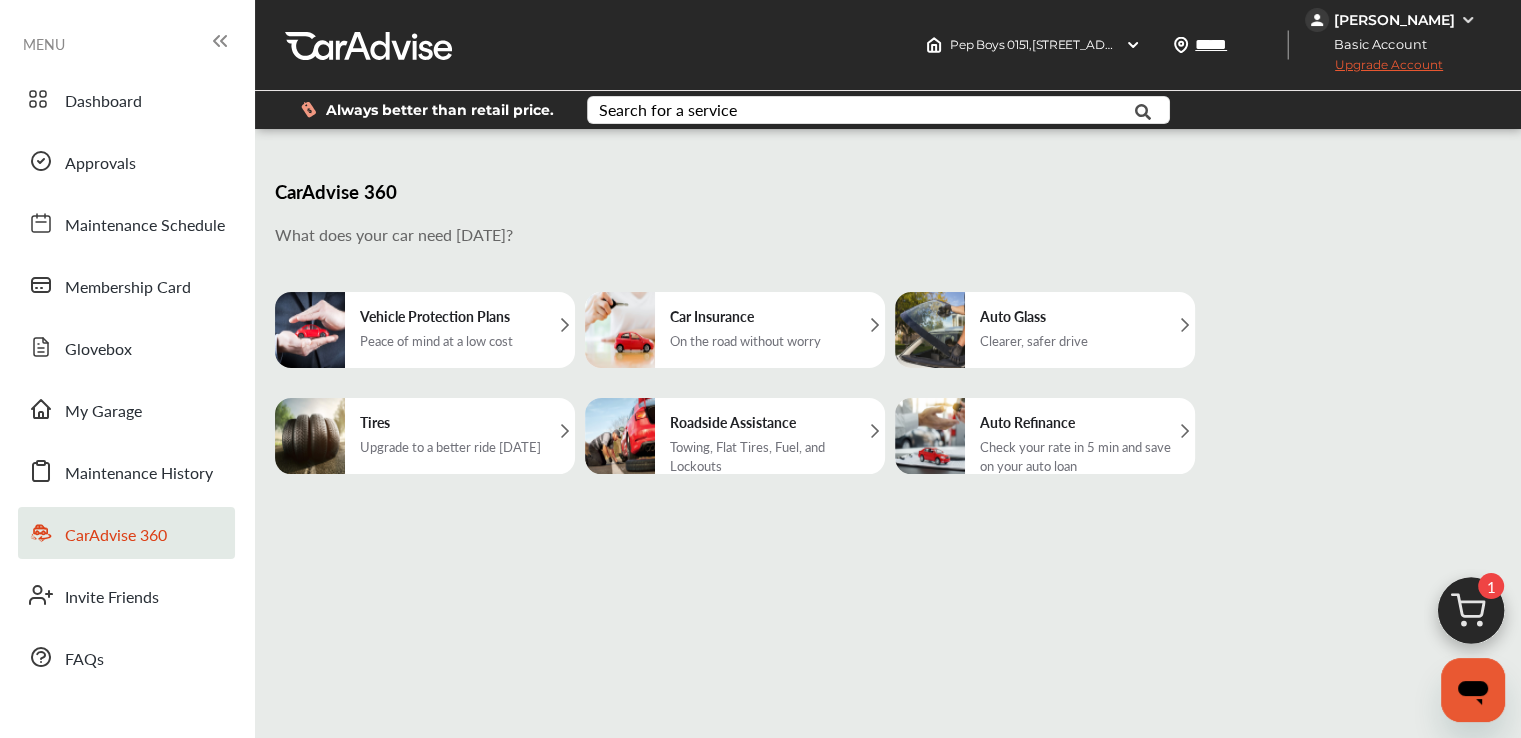 click on "MENU" at bounding box center (44, 44) 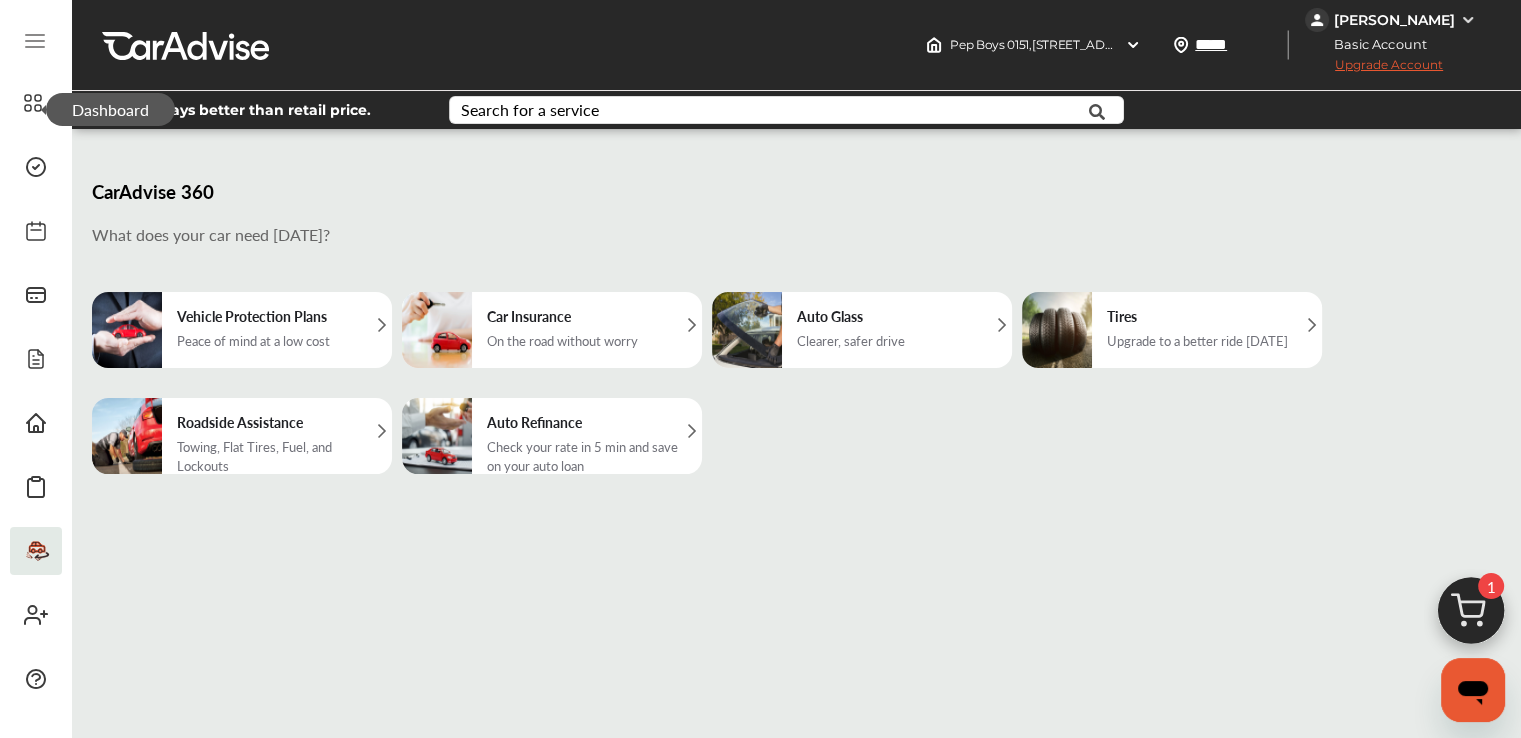 click on "Dashboard" at bounding box center [110, 109] 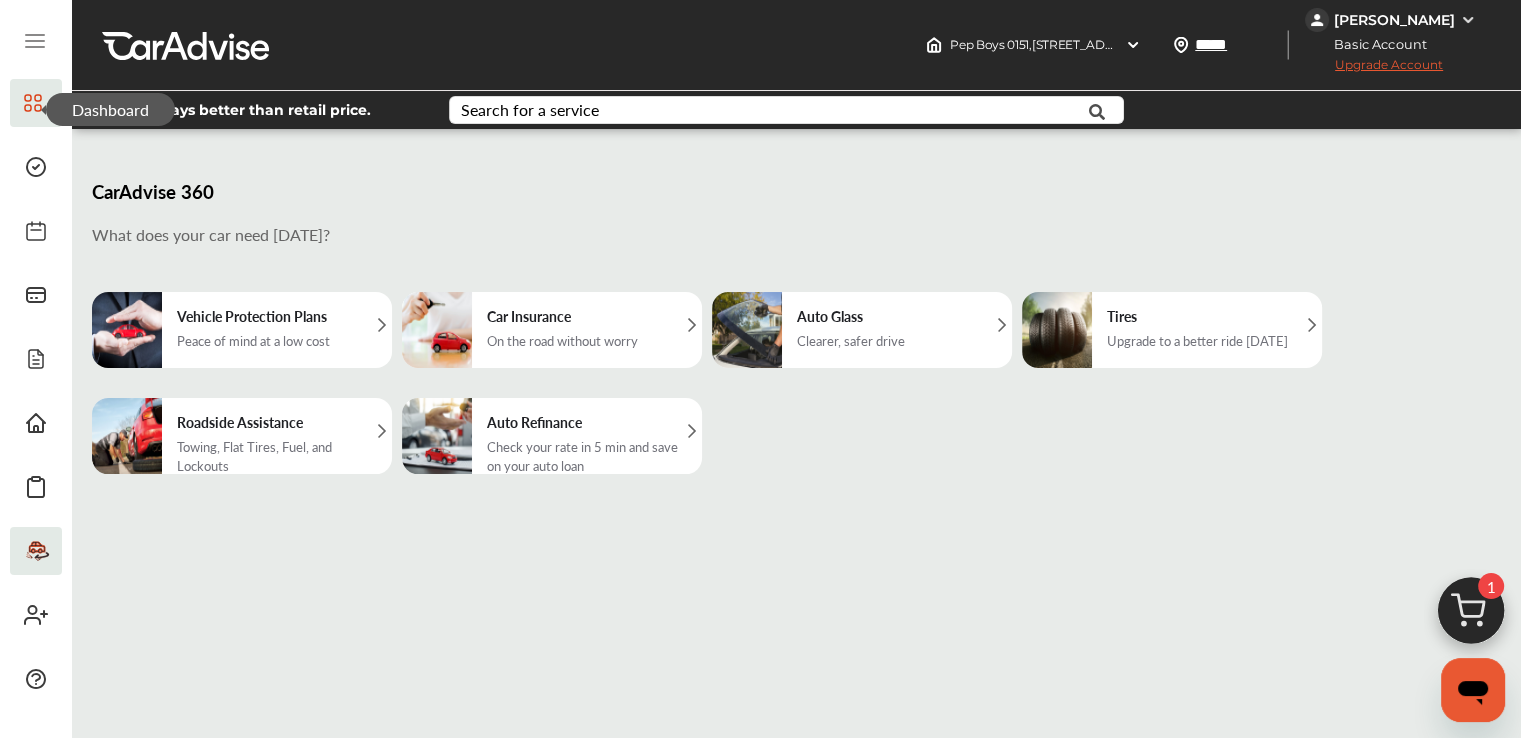 click at bounding box center (36, 108) 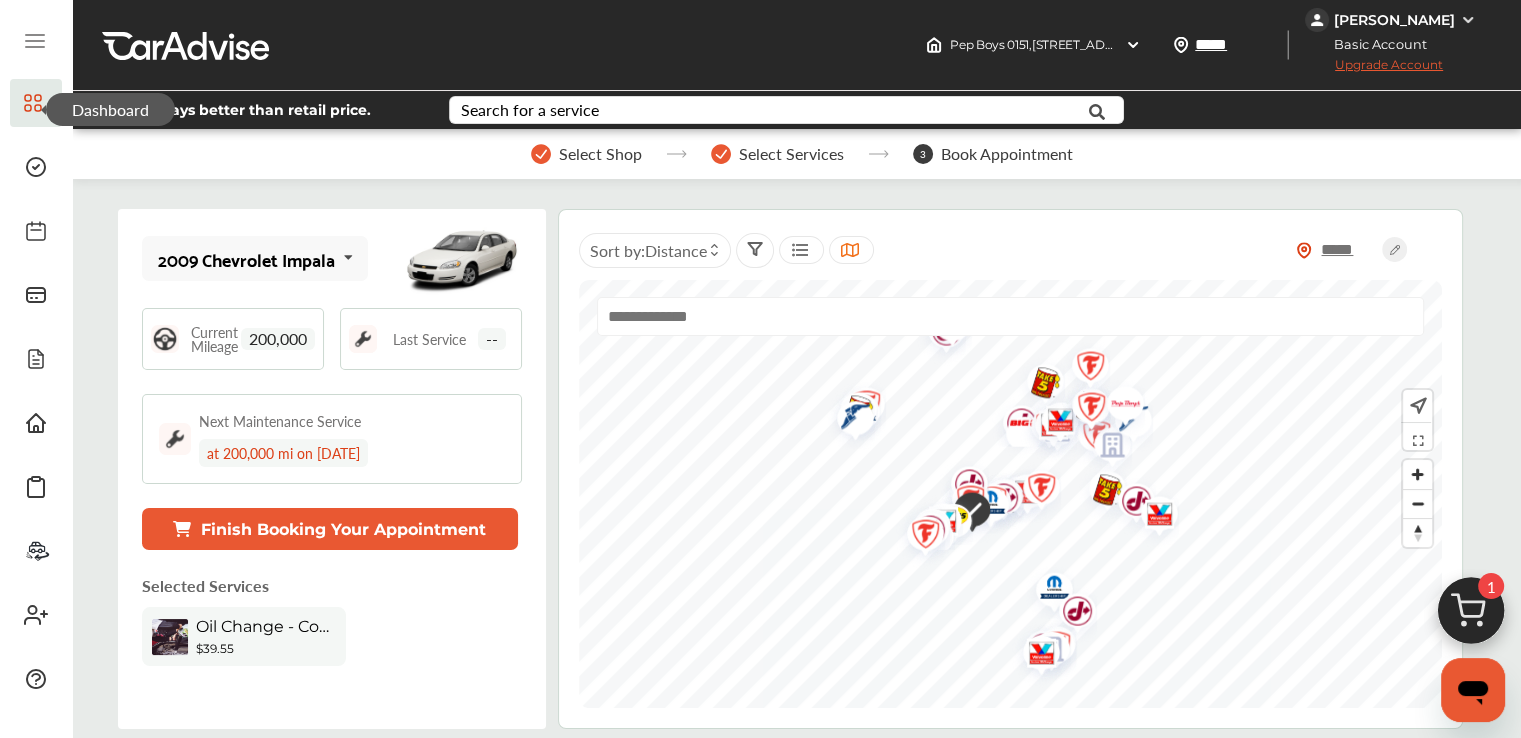 scroll, scrollTop: 1899, scrollLeft: 0, axis: vertical 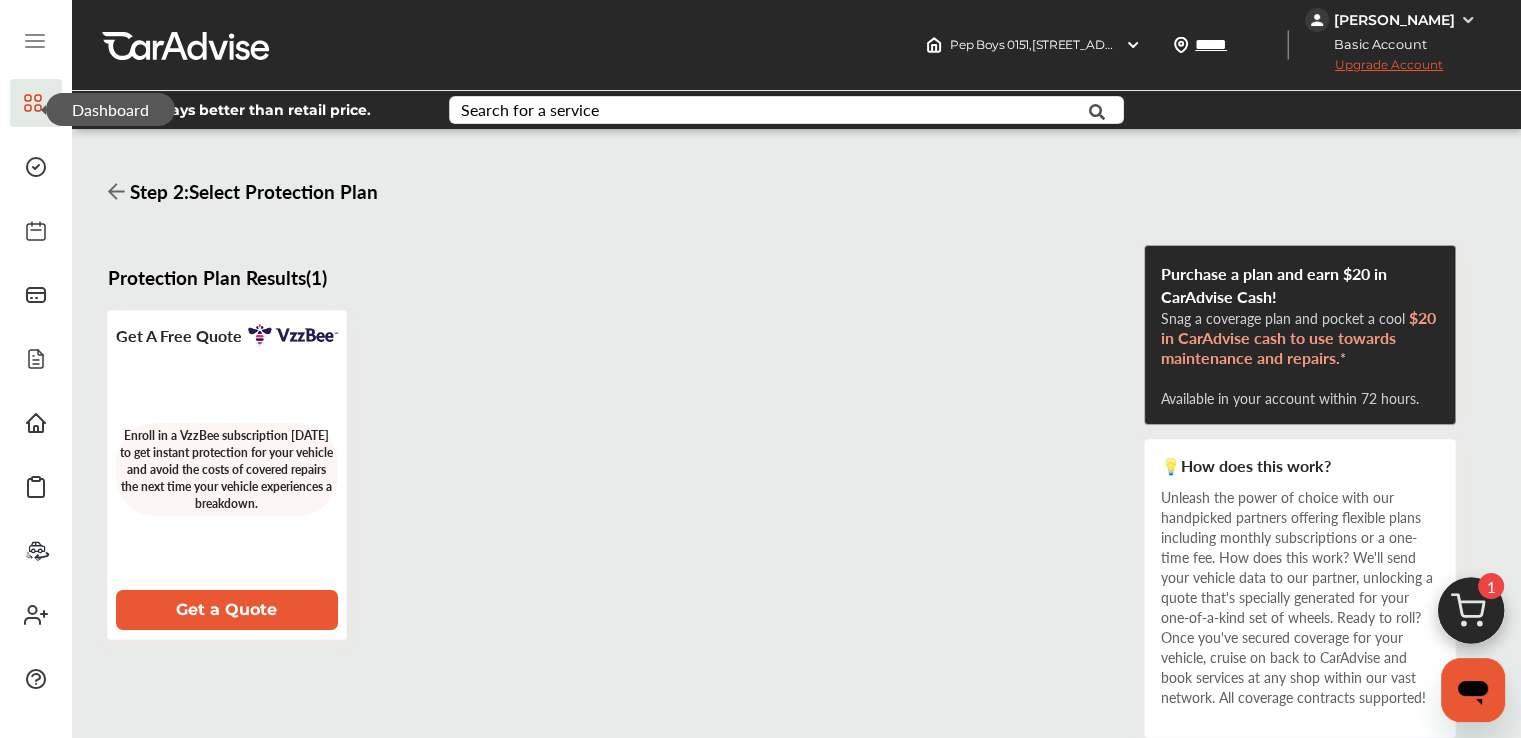 click on "Get a Quote" at bounding box center (227, 610) 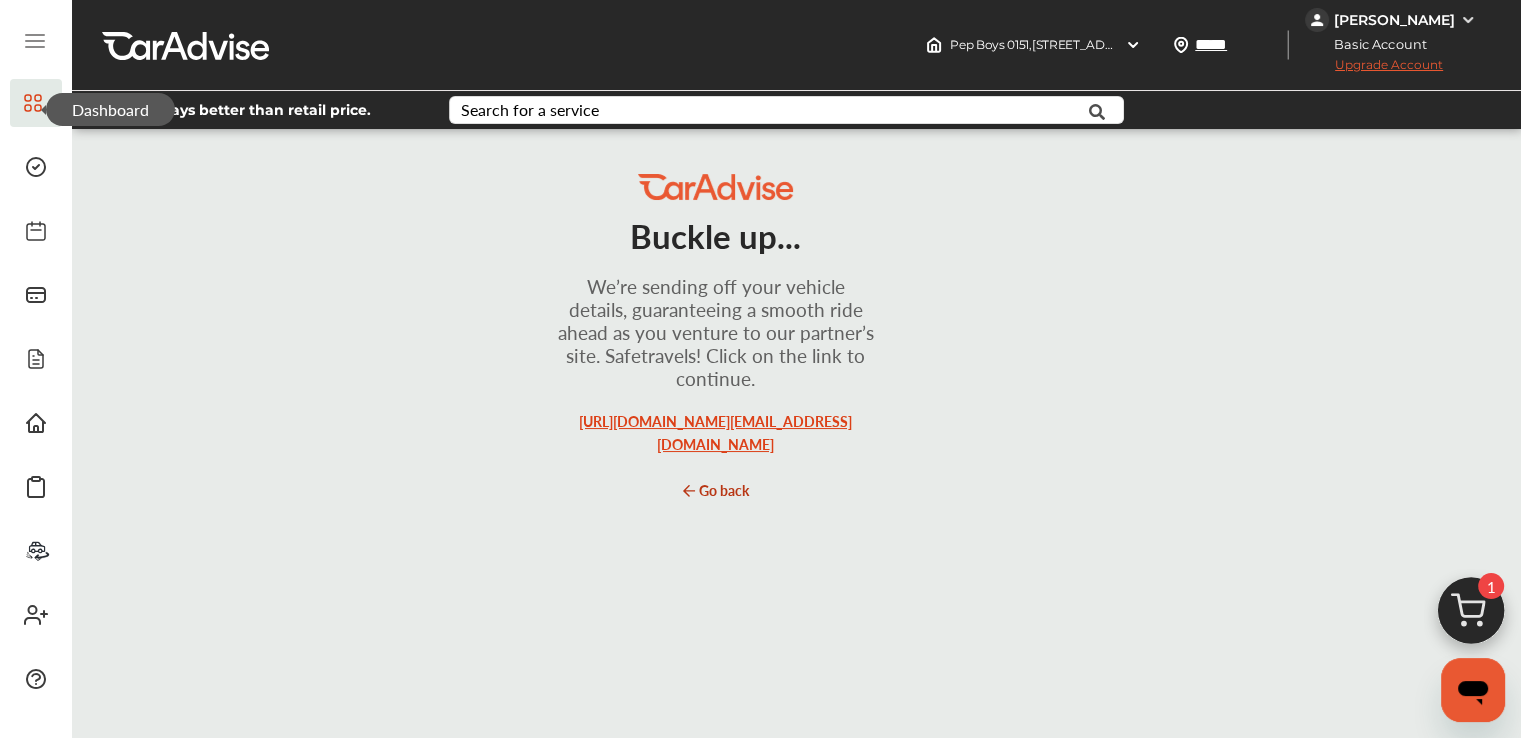 click on "[URL][DOMAIN_NAME][EMAIL_ADDRESS][DOMAIN_NAME]" at bounding box center (715, 432) 